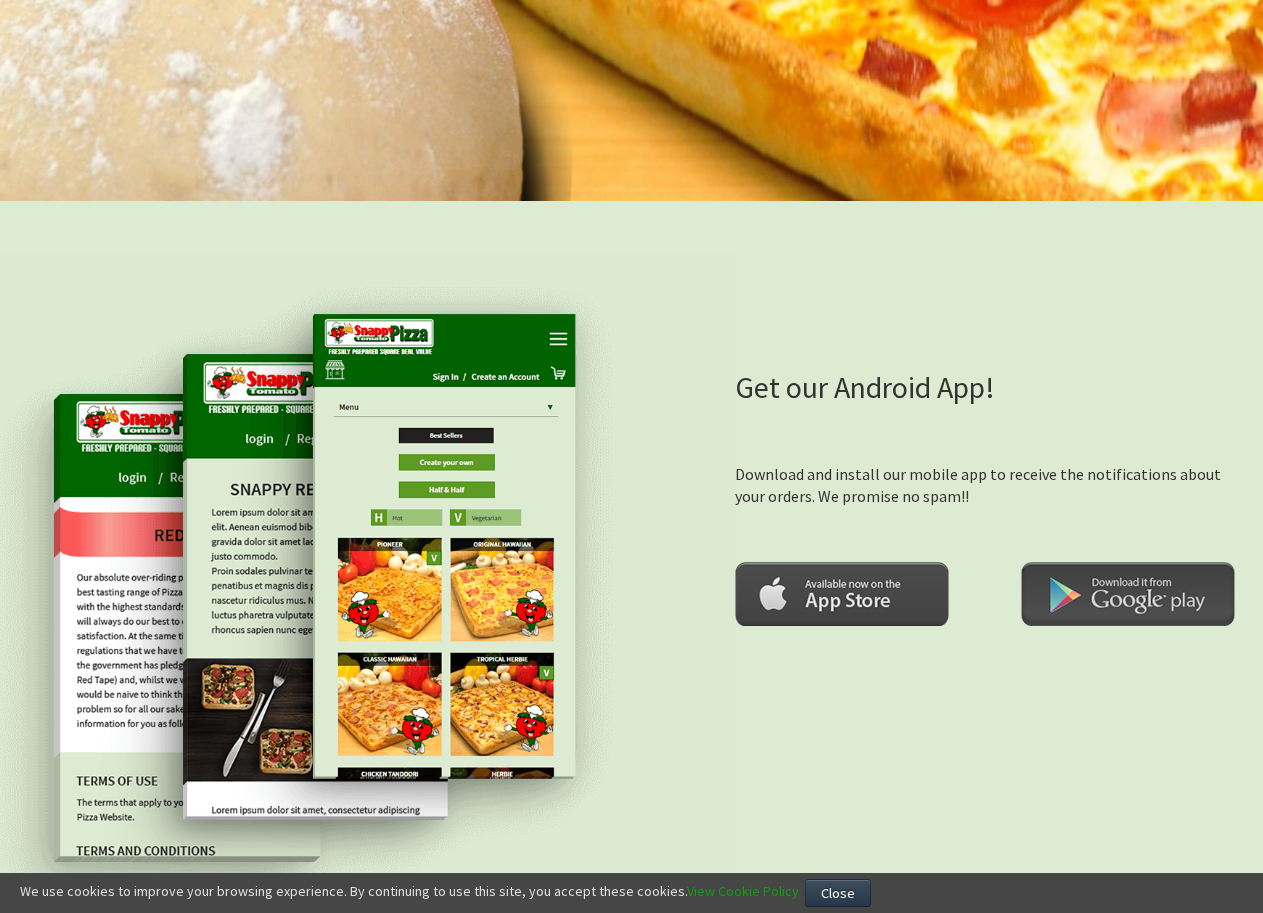 scroll, scrollTop: 0, scrollLeft: 0, axis: both 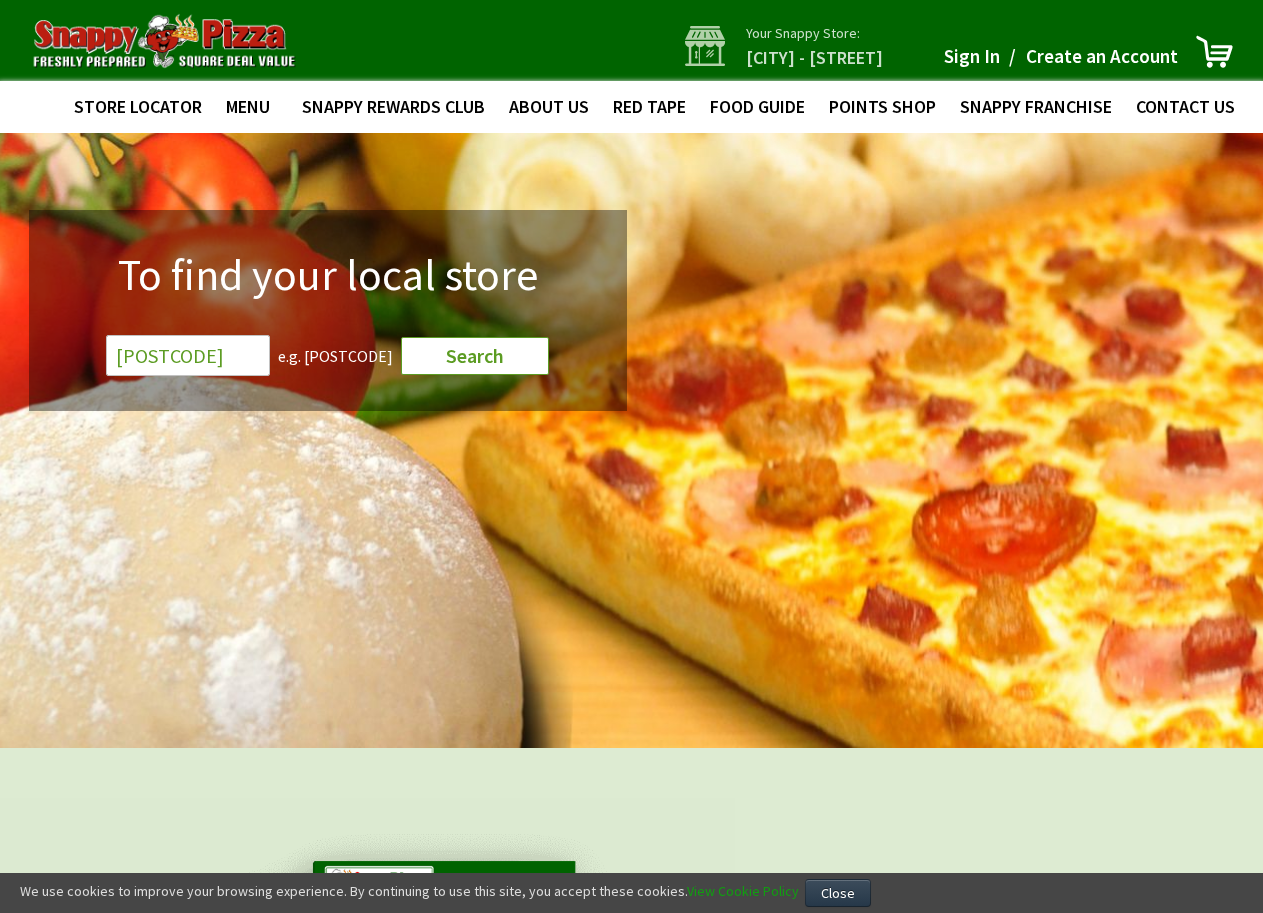 click on "Search" at bounding box center (475, 355) 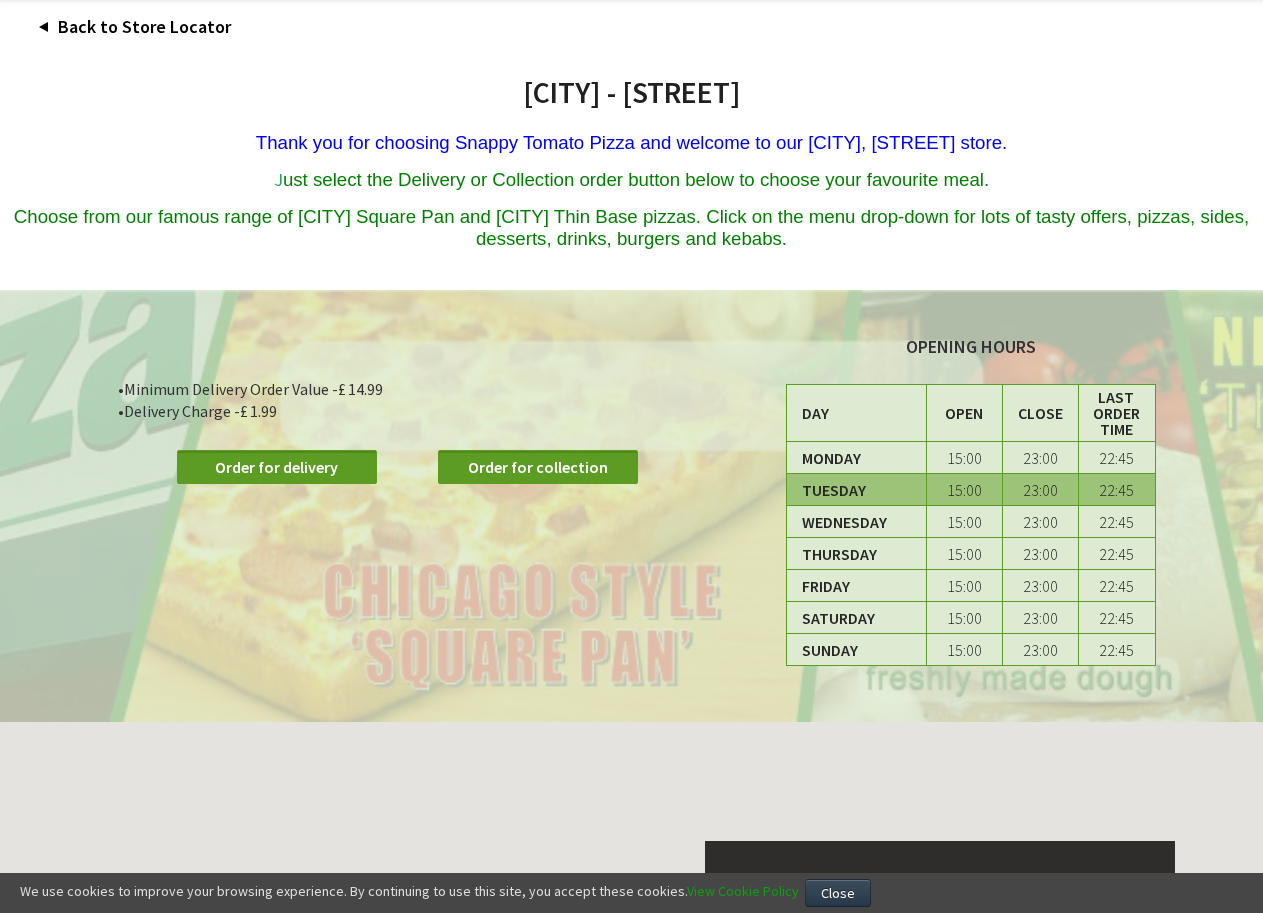 scroll, scrollTop: 386, scrollLeft: 0, axis: vertical 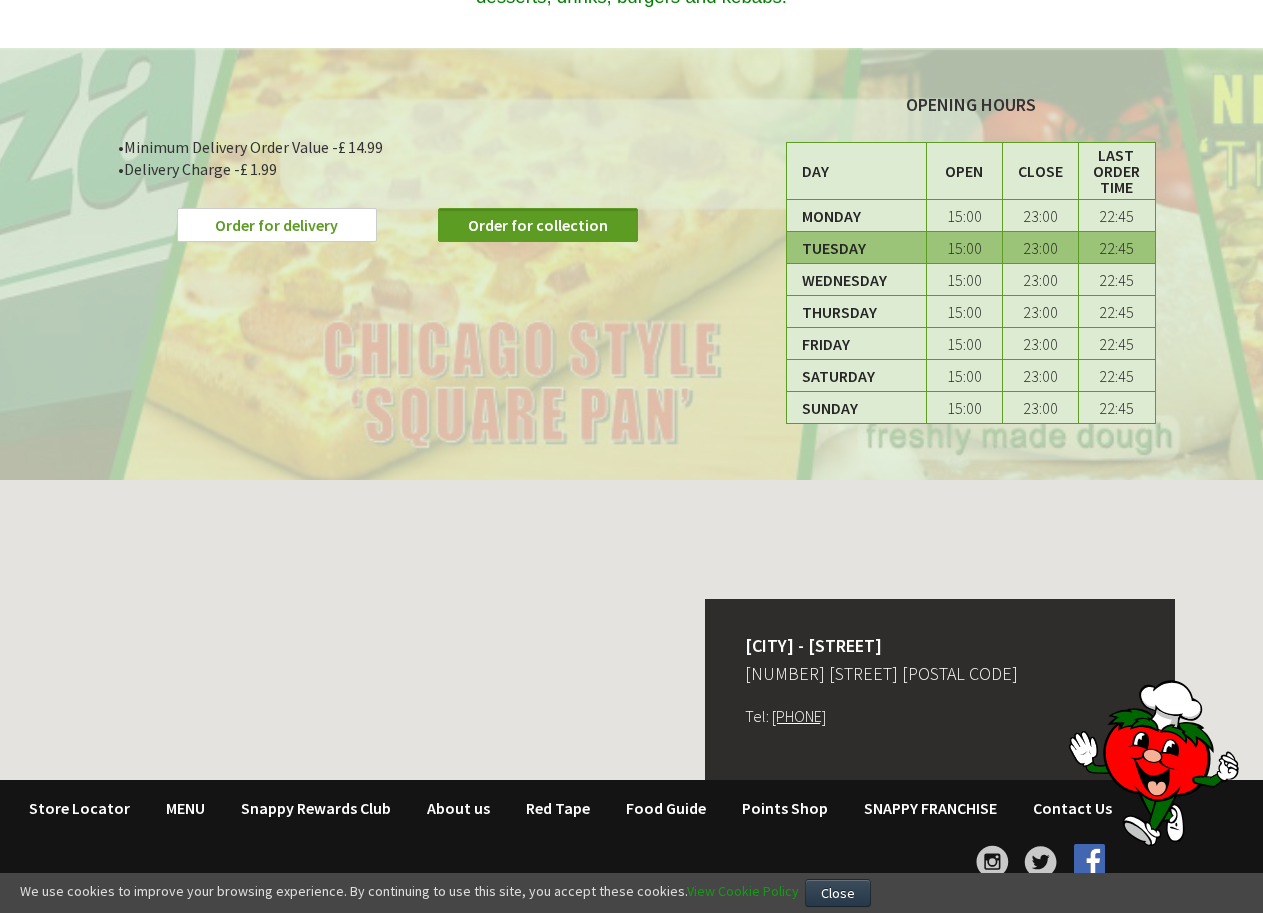 click on "Order for delivery" at bounding box center [277, 225] 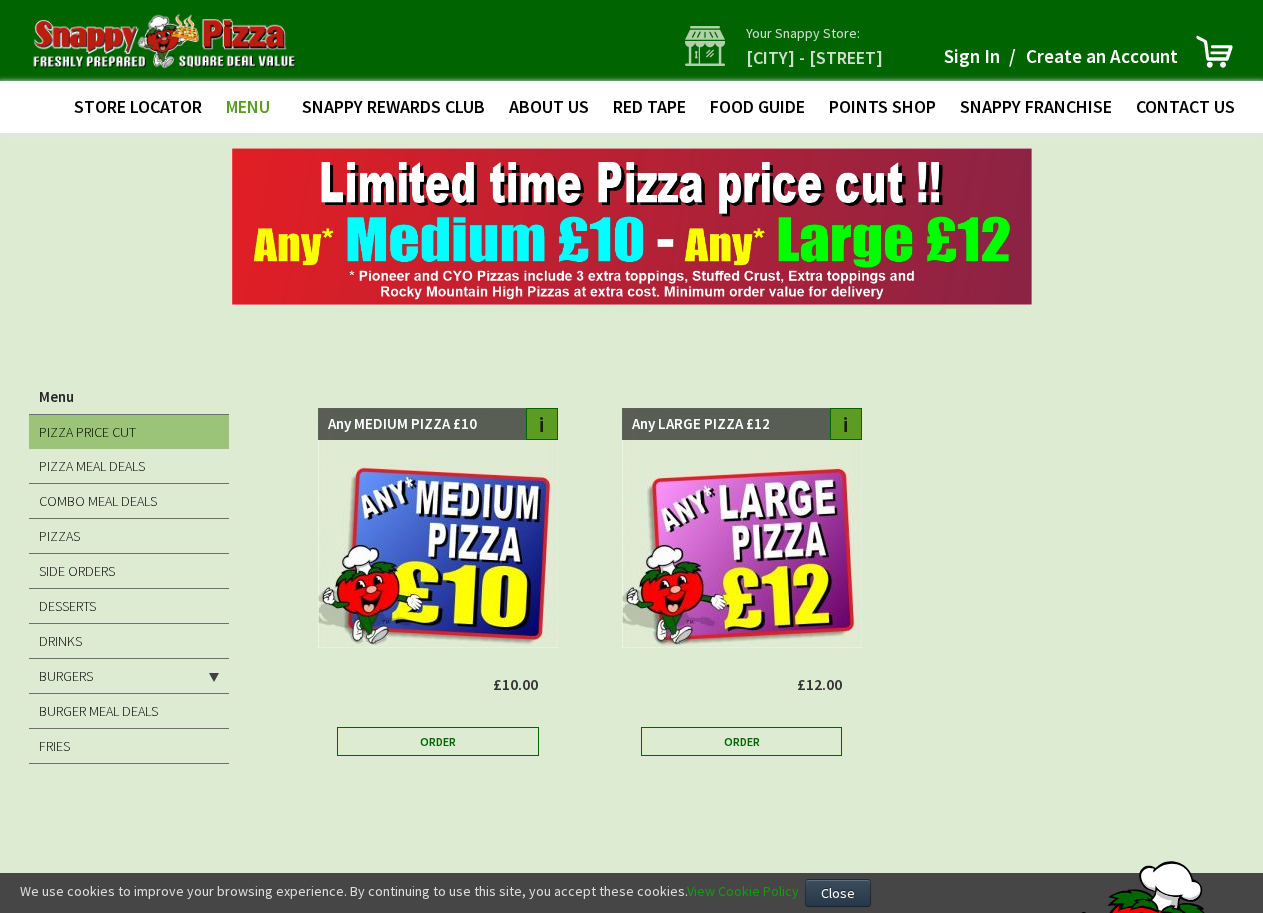 scroll, scrollTop: 0, scrollLeft: 0, axis: both 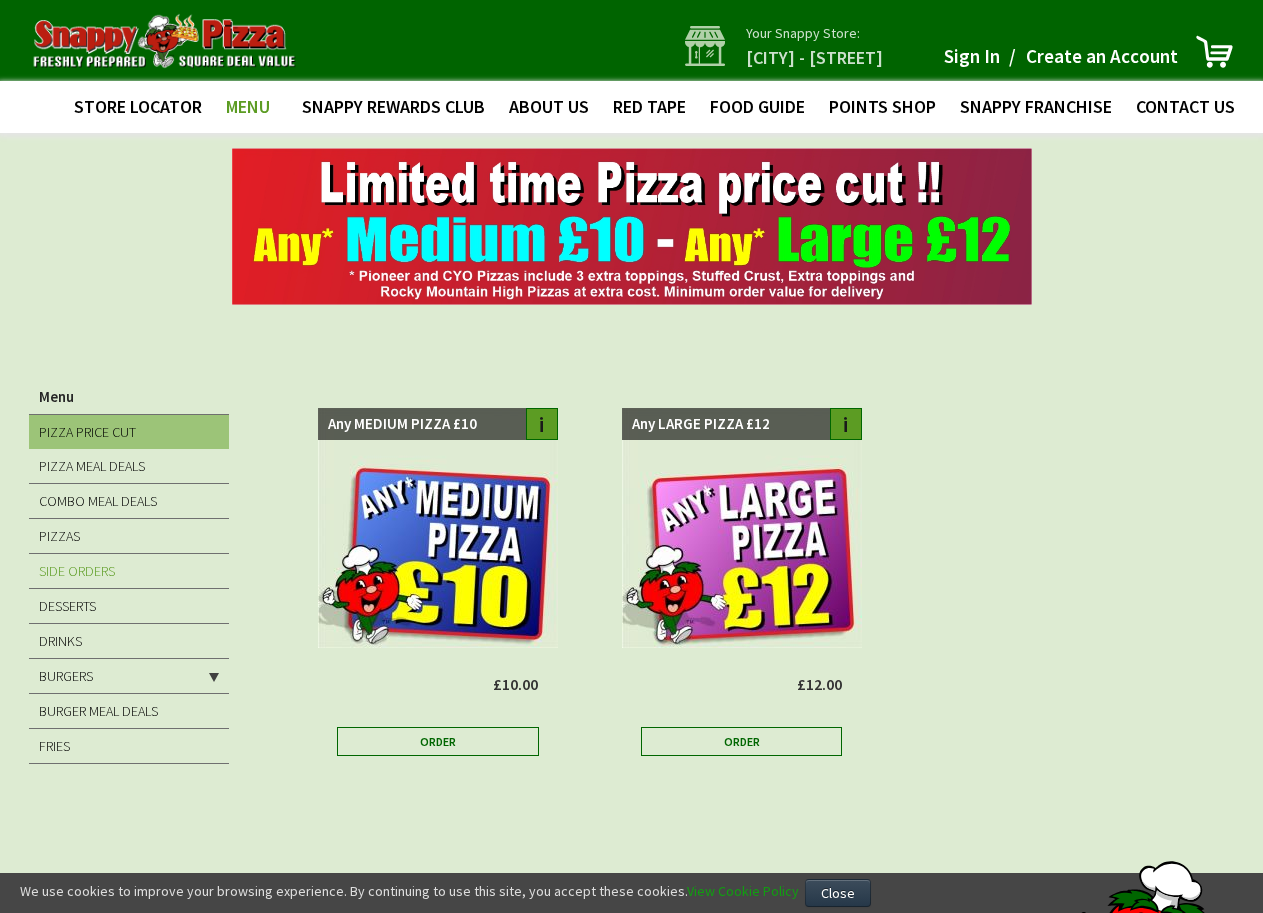 click on "SIDE ORDERS" at bounding box center [77, 571] 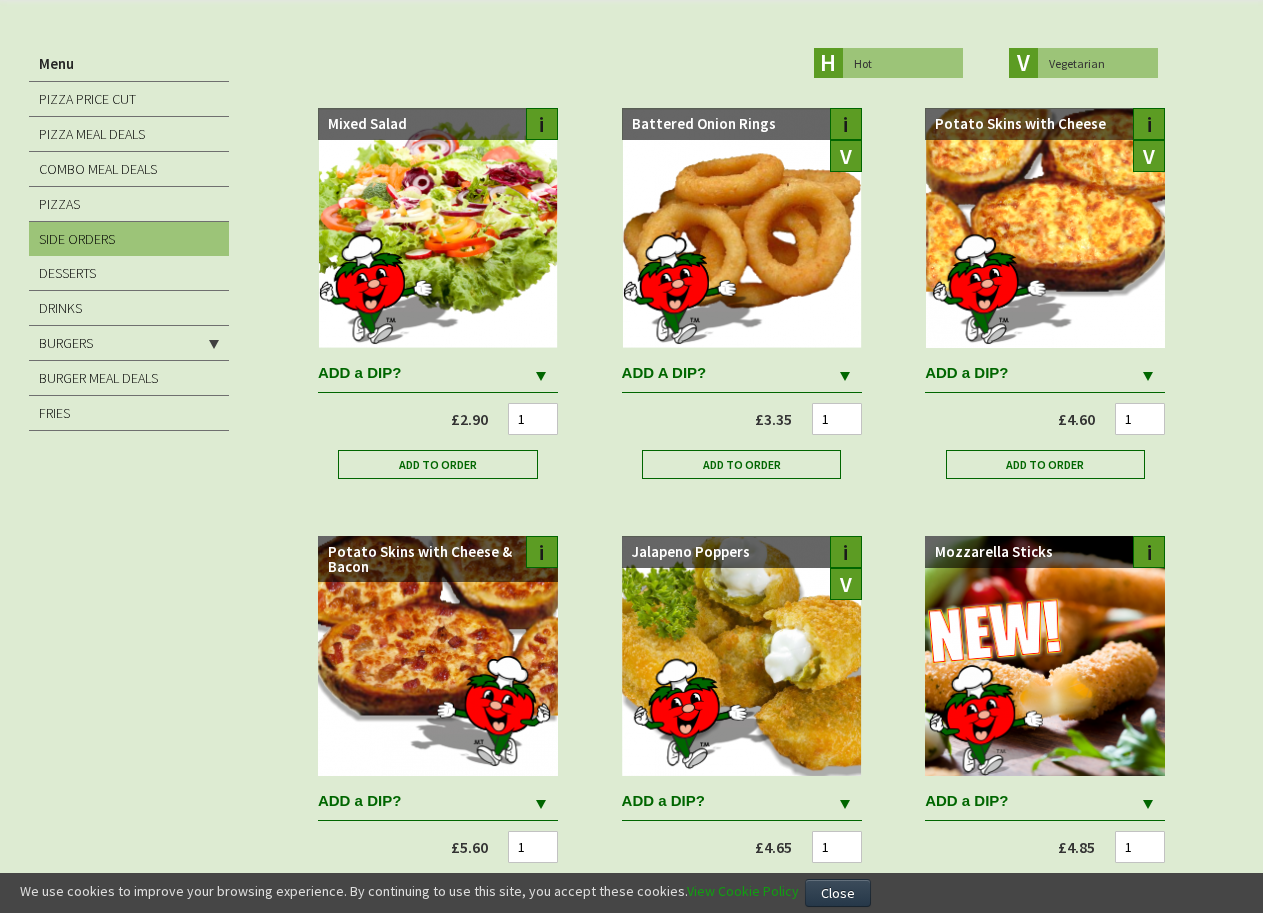 scroll, scrollTop: 410, scrollLeft: 0, axis: vertical 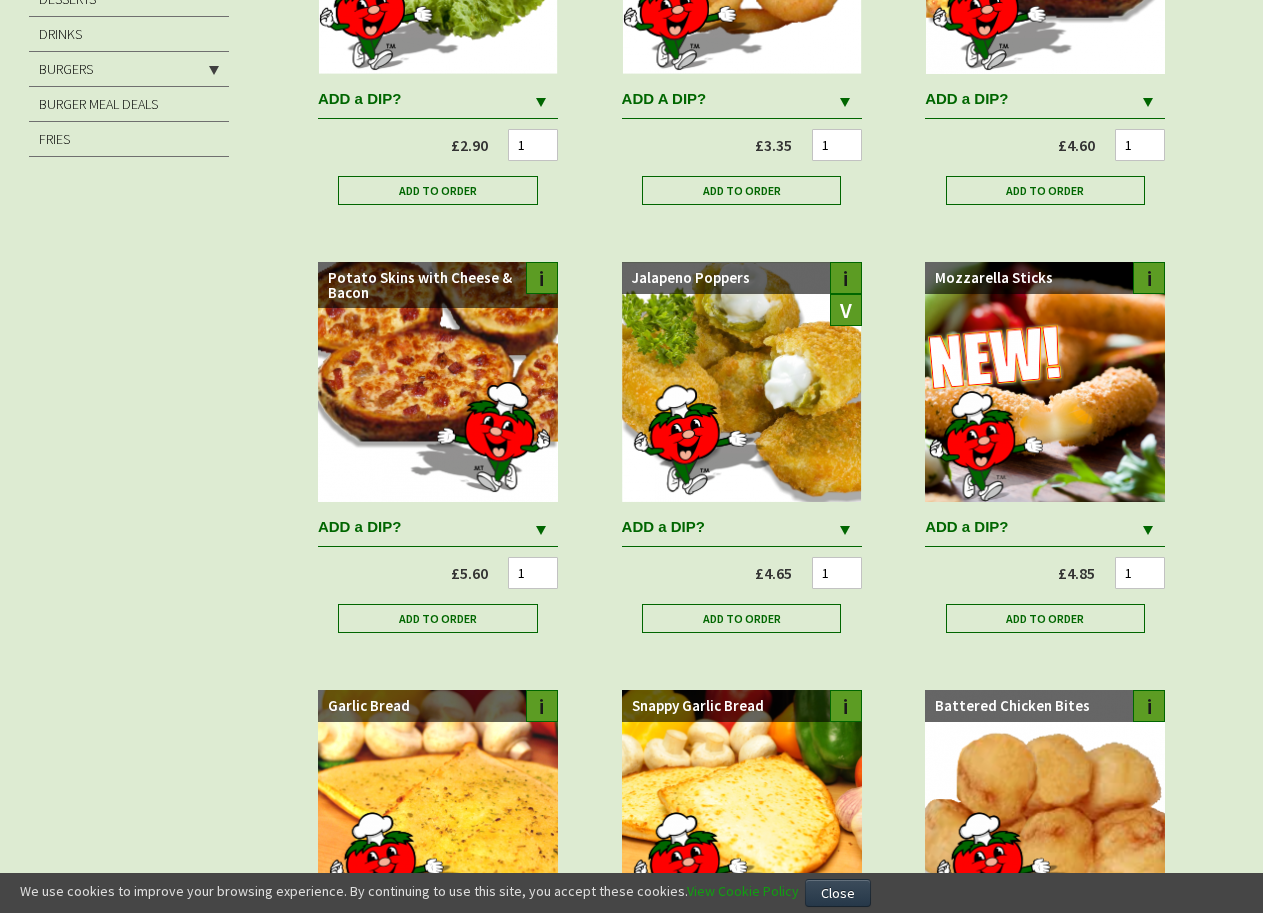 click at bounding box center (541, 529) 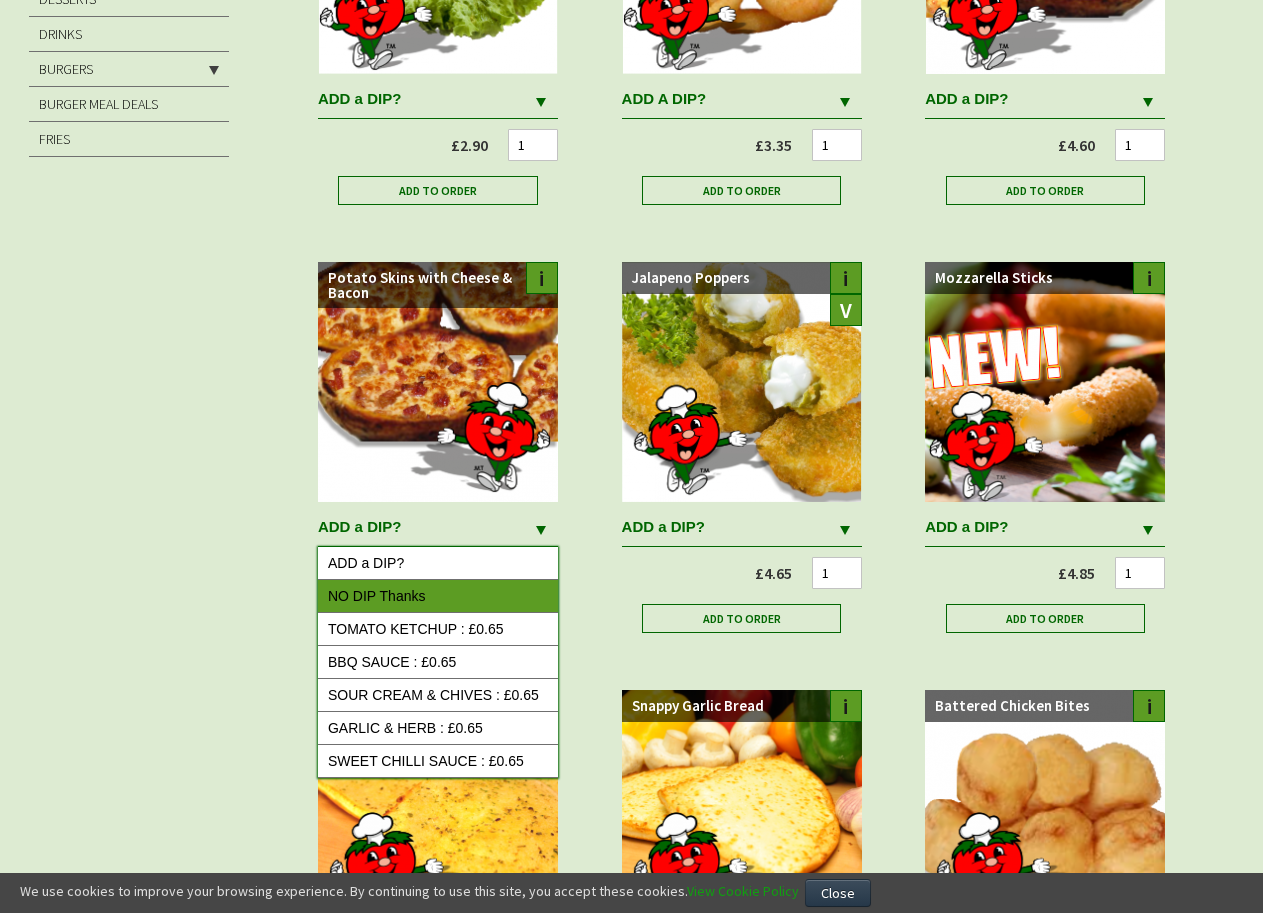 click on "NO DIP Thanks" at bounding box center [438, 596] 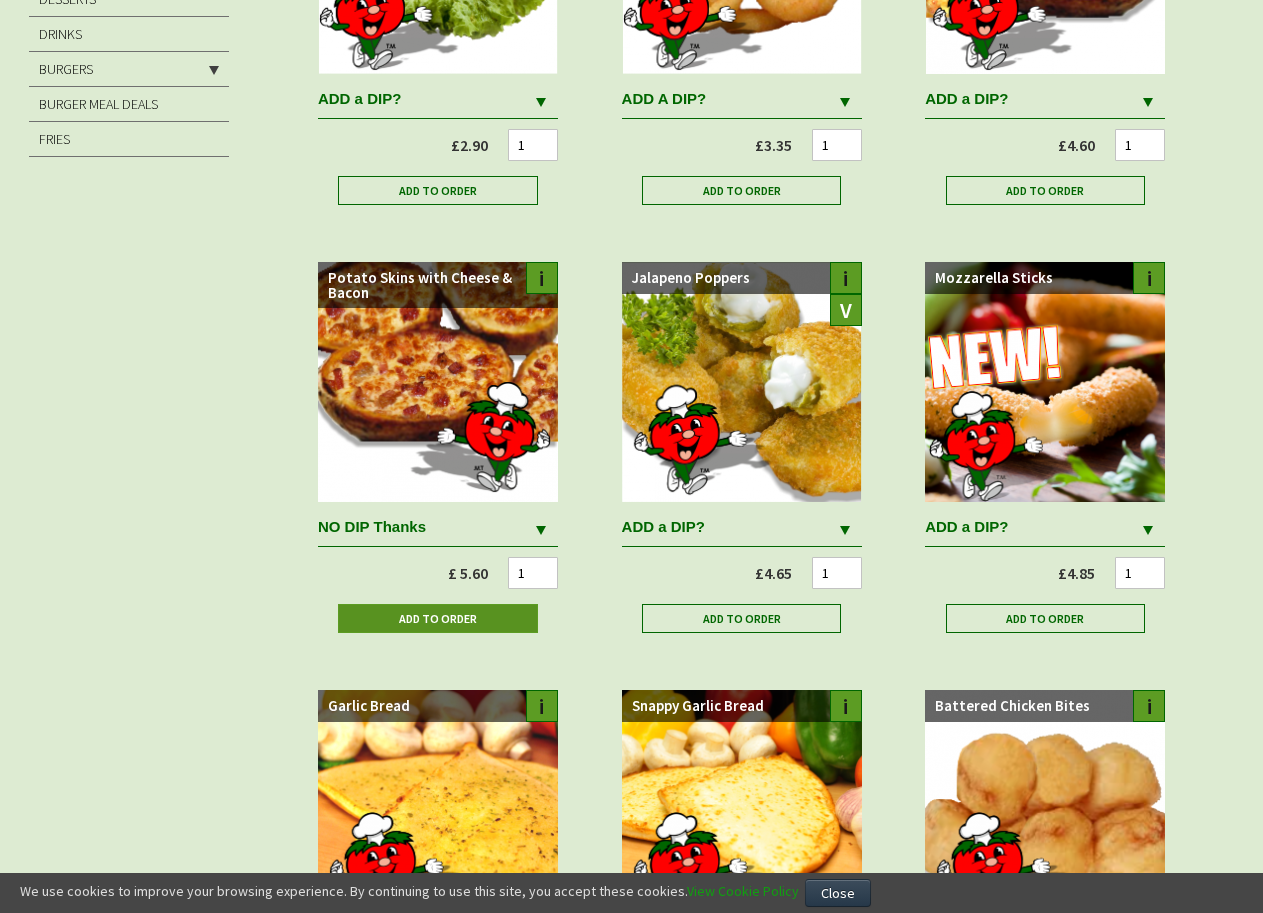 click on "Add to Order" at bounding box center [438, 618] 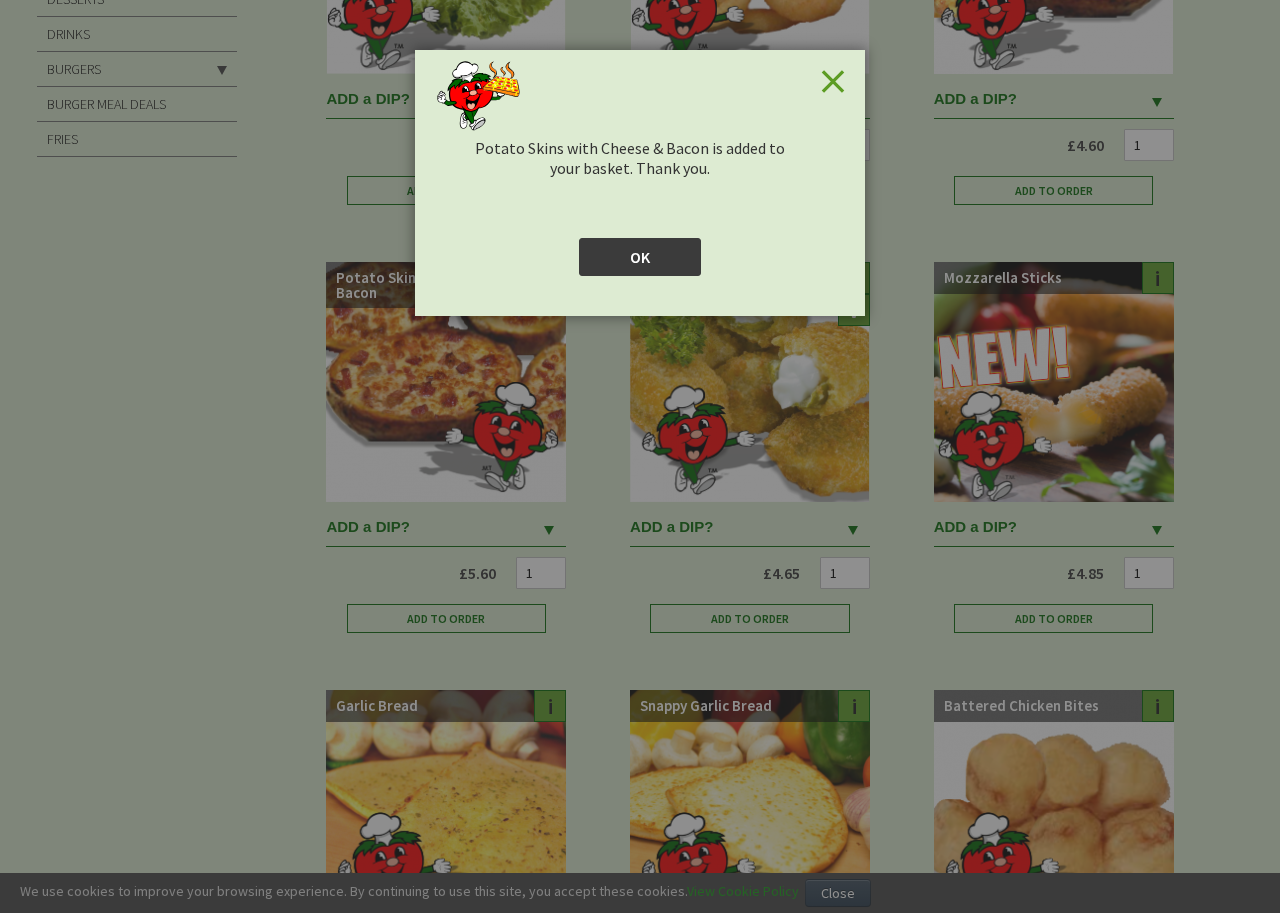 click on "OK" at bounding box center [640, 257] 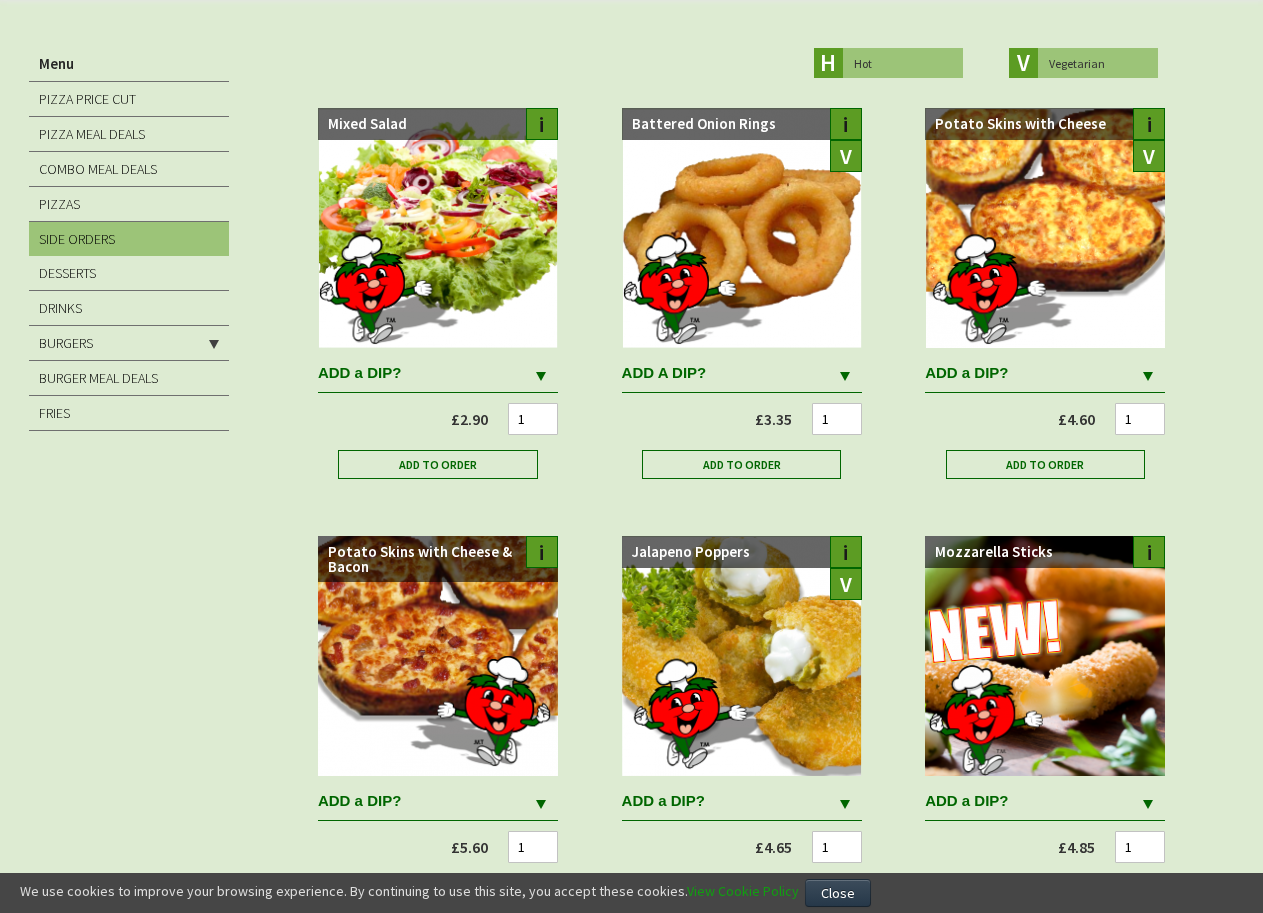 scroll, scrollTop: 0, scrollLeft: 0, axis: both 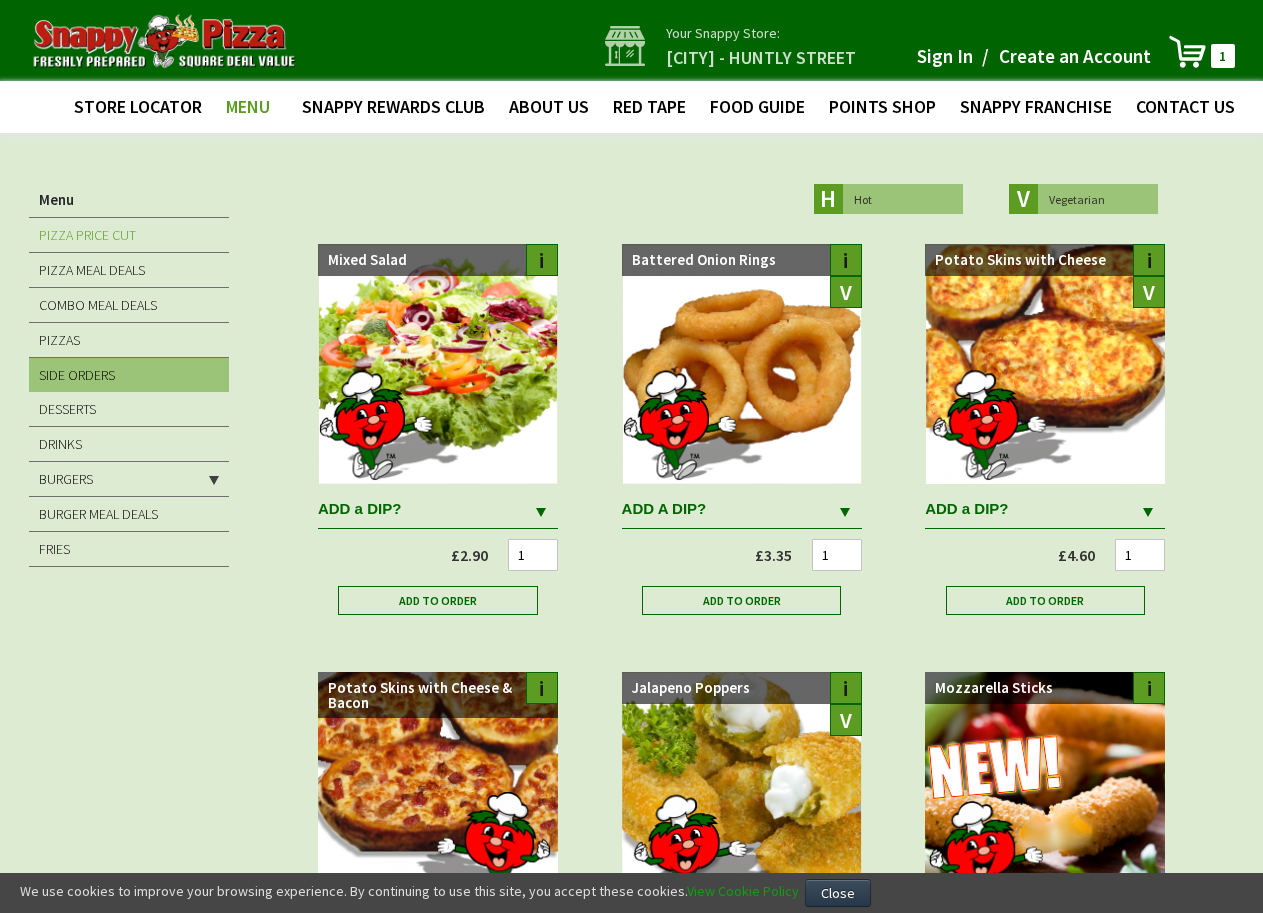 click on "PIZZA PRICE CUT" at bounding box center (87, 235) 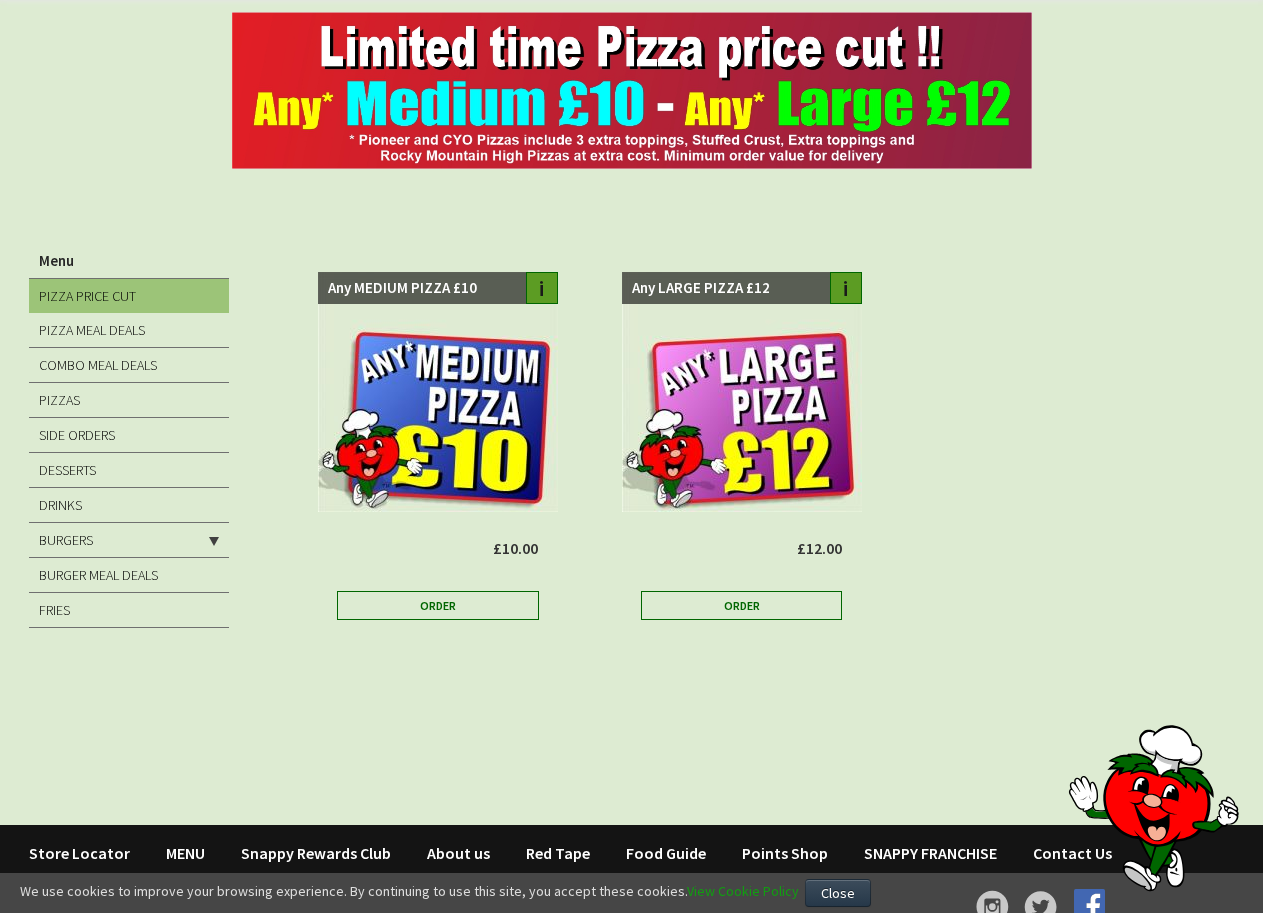 scroll, scrollTop: 181, scrollLeft: 0, axis: vertical 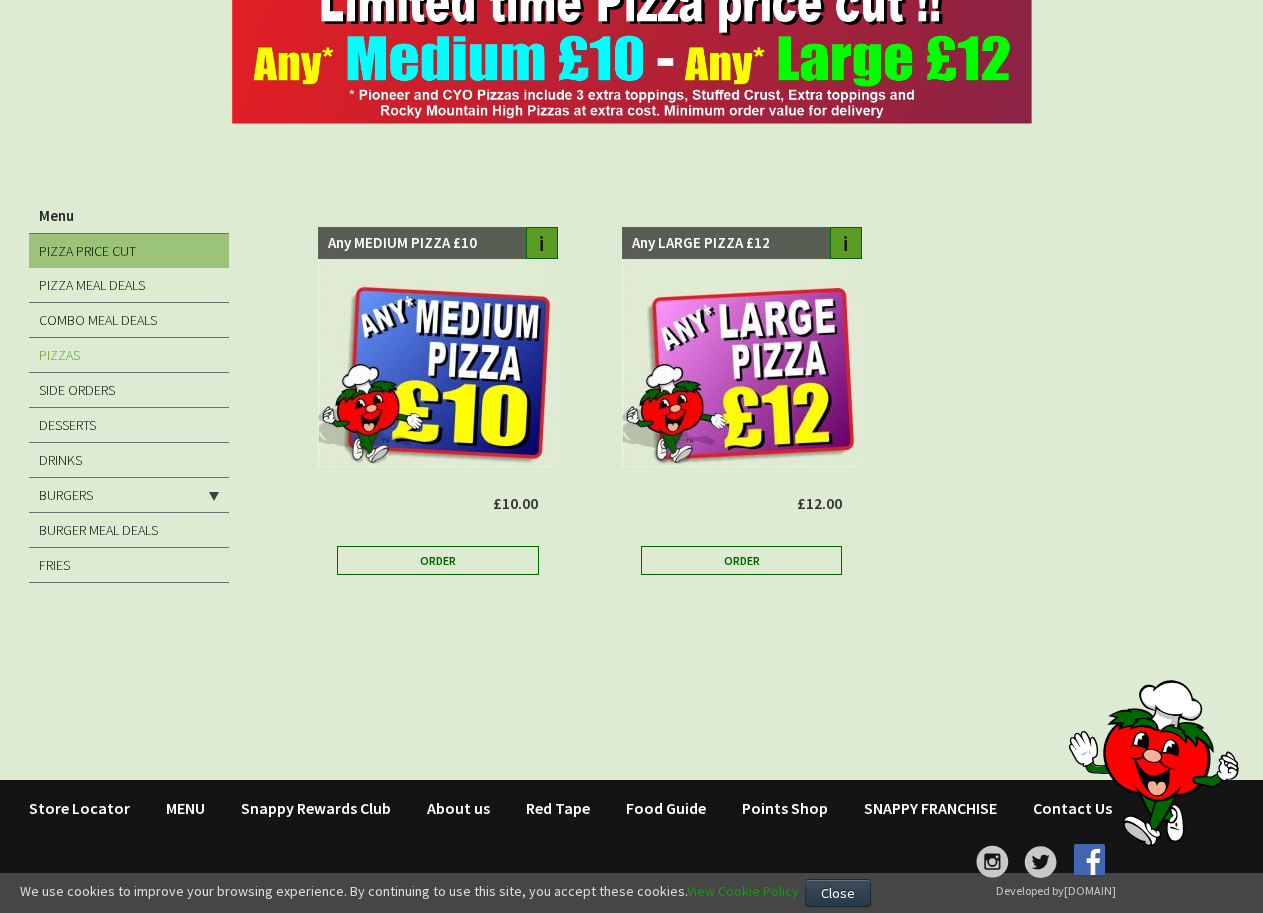 click on "PIZZAS" at bounding box center [59, 355] 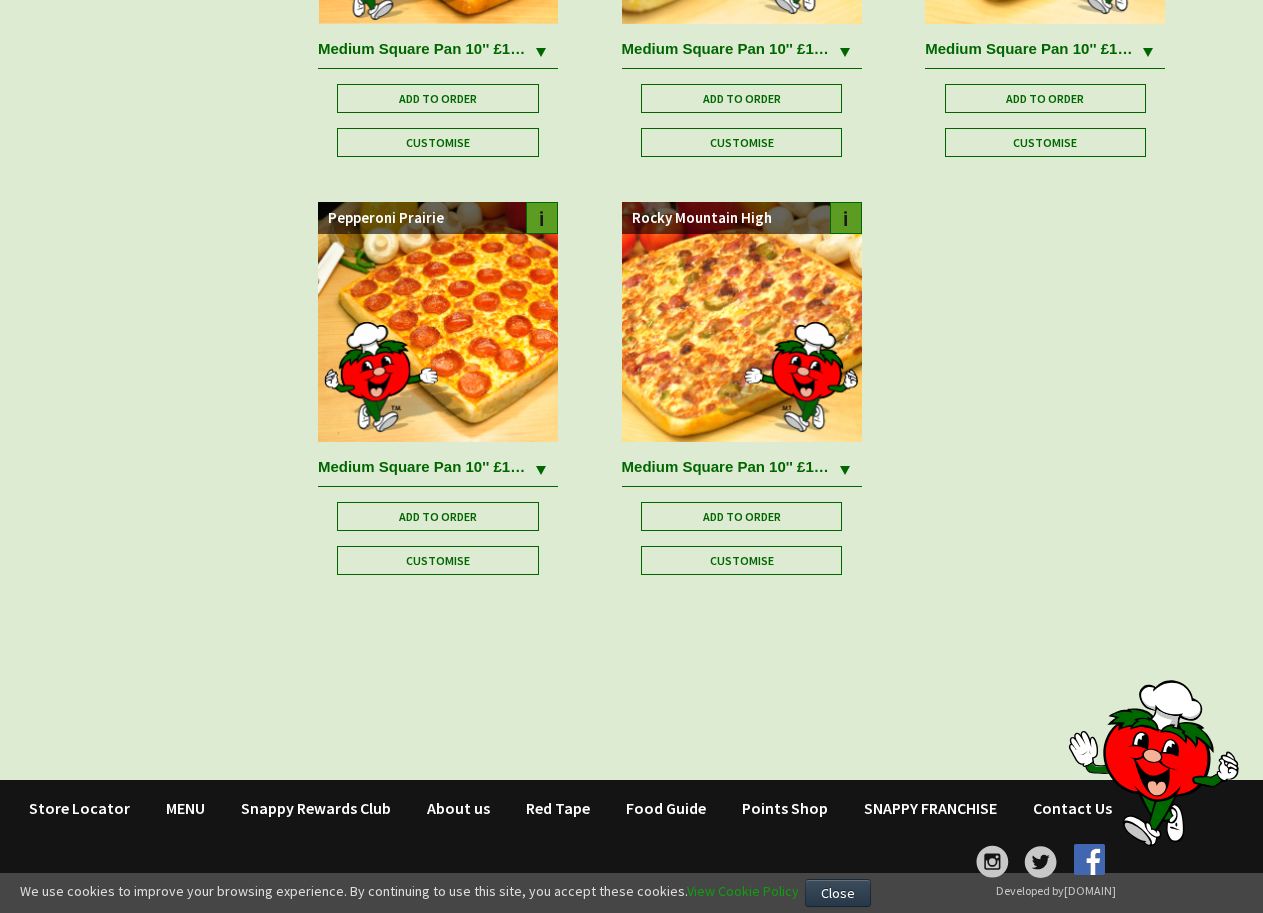 scroll, scrollTop: 1918, scrollLeft: 0, axis: vertical 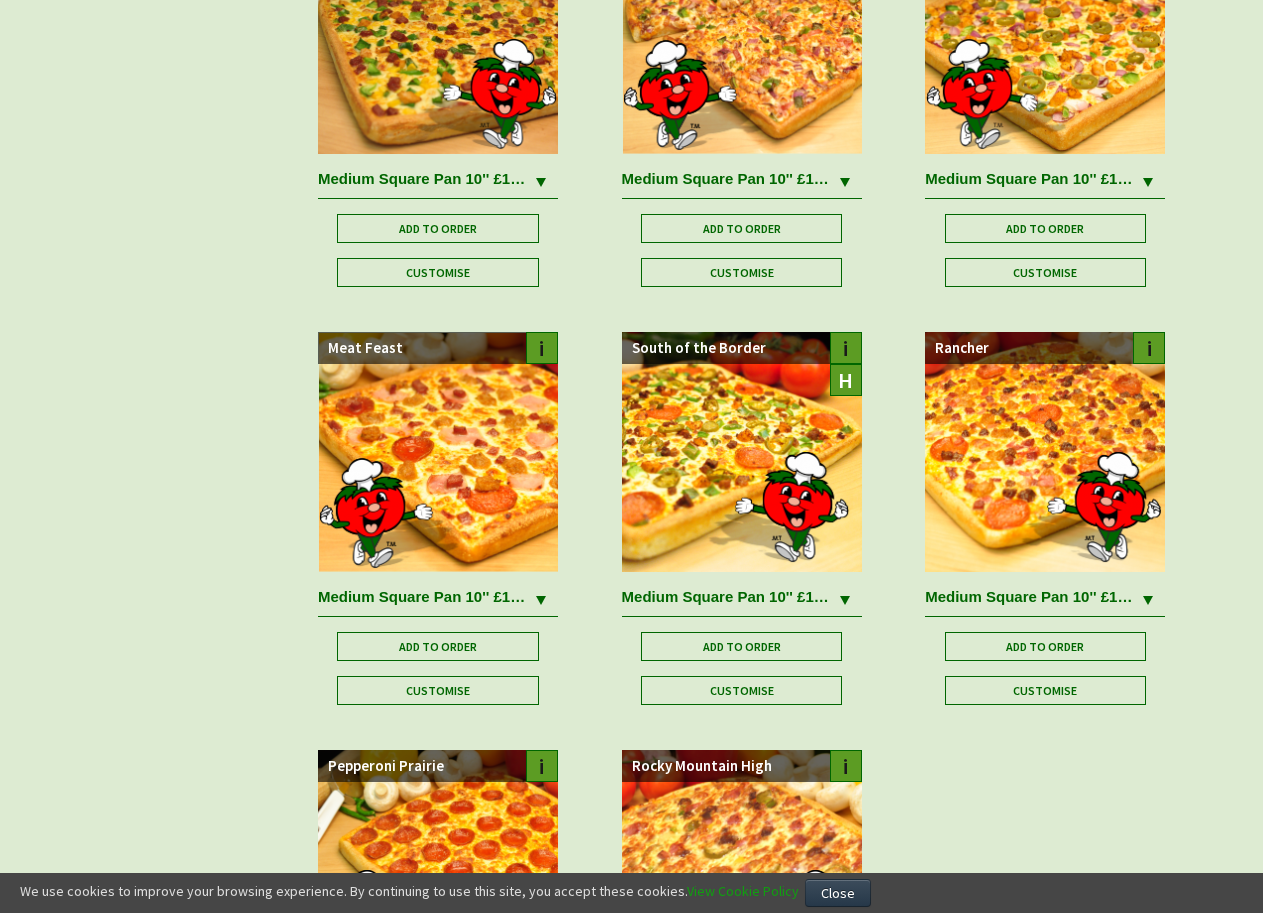 click at bounding box center [1148, 600] 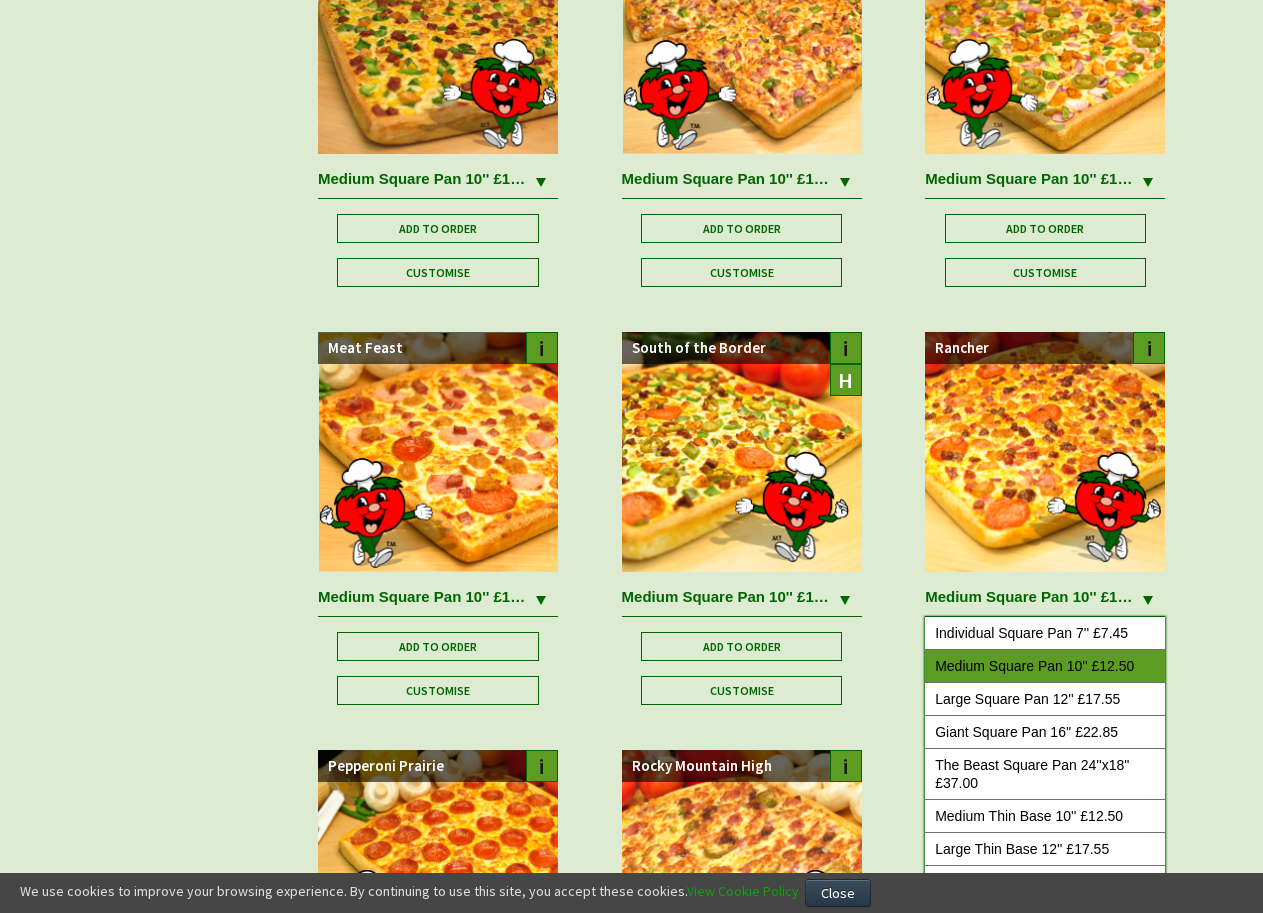 click on "Medium Square Pan 10'' £12.50" at bounding box center (1045, 666) 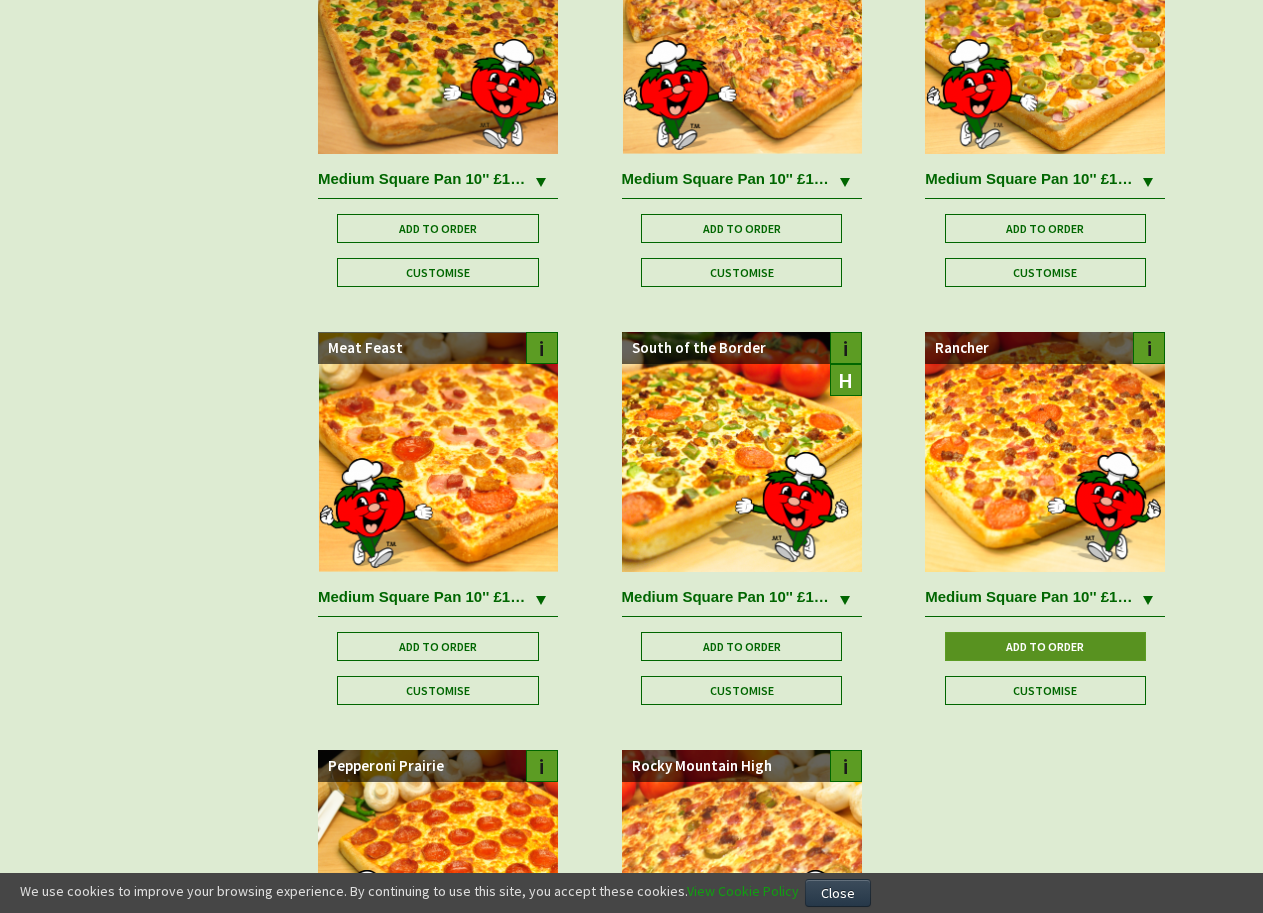 click on "Add to Order" at bounding box center [1045, 646] 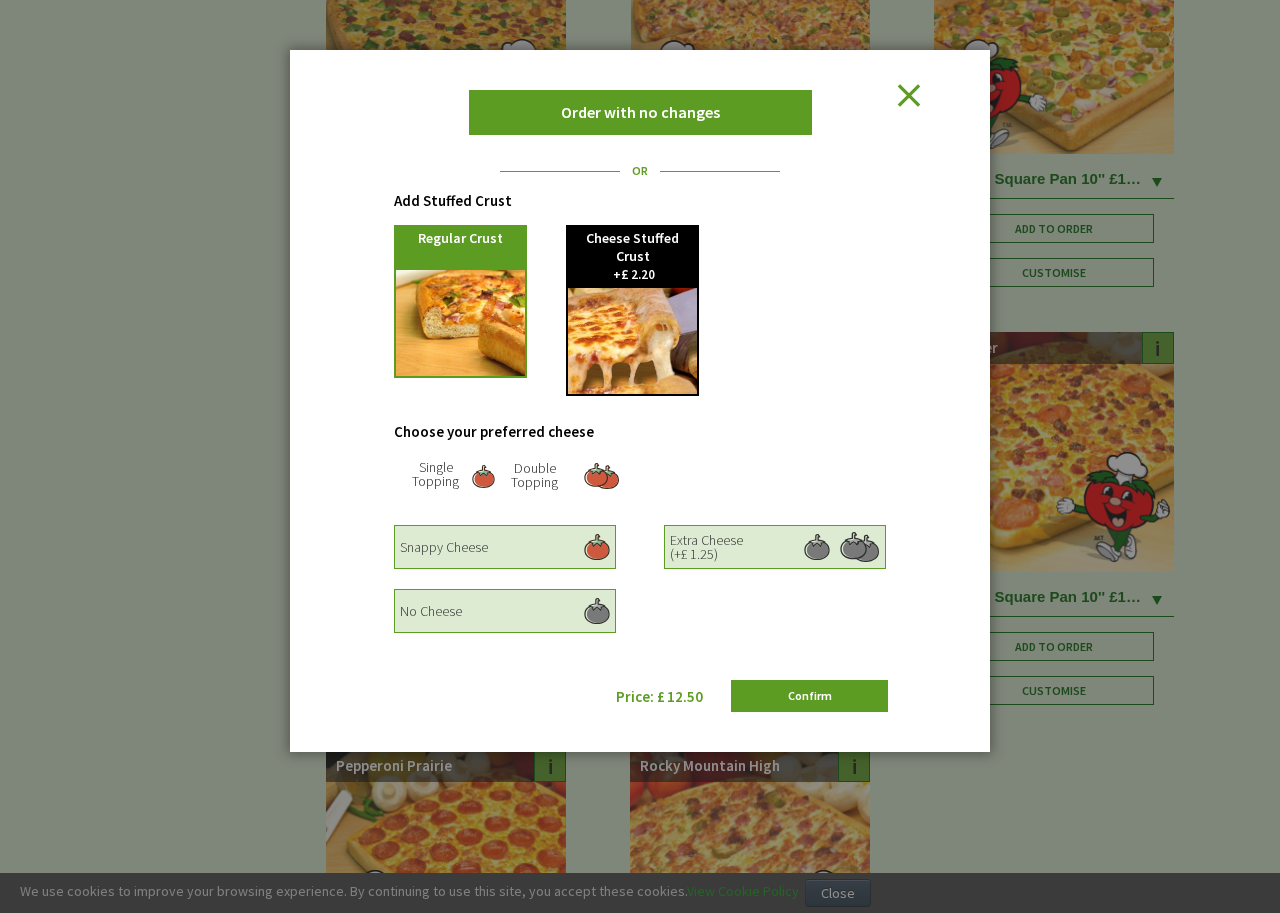 click on "Confirm" at bounding box center (809, 696) 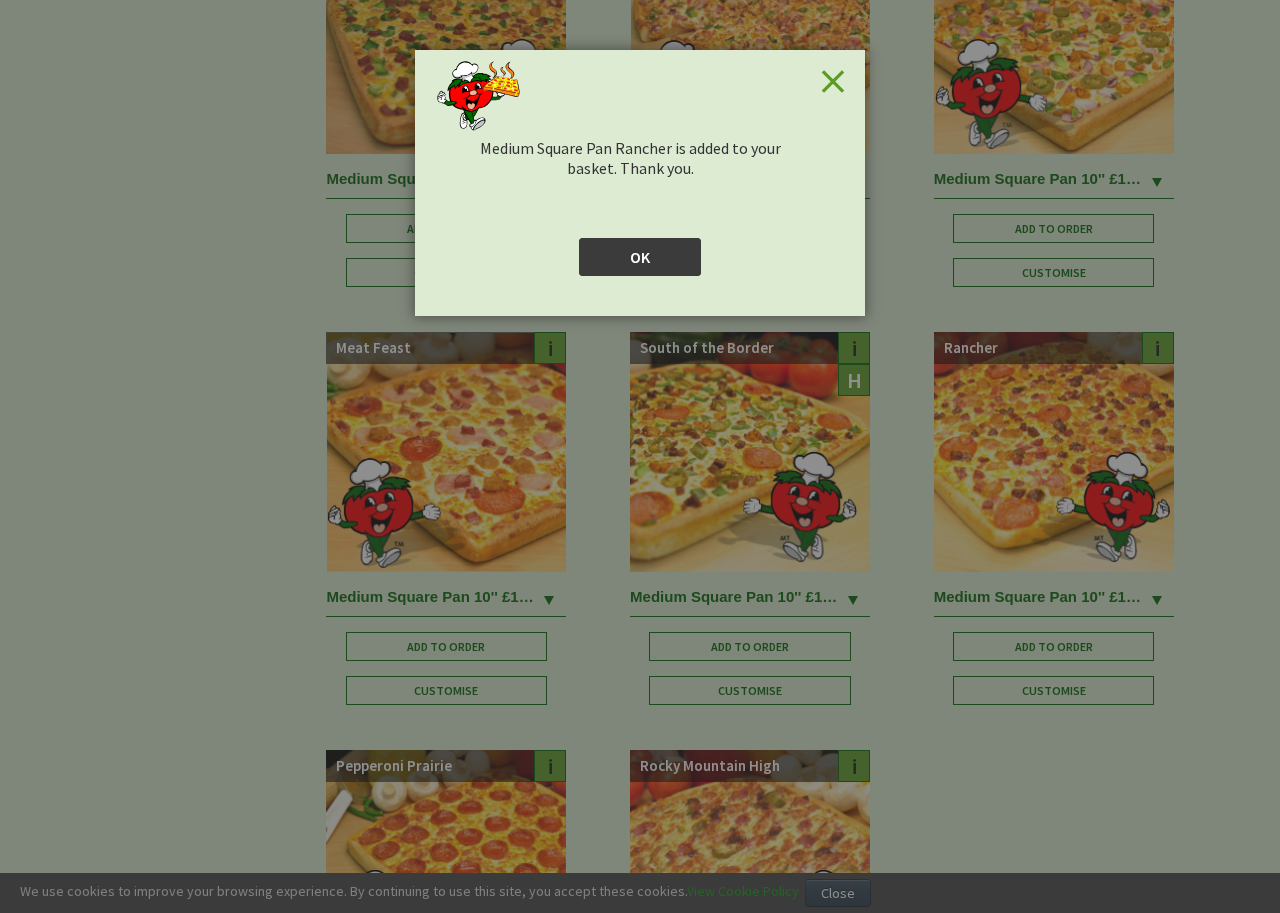click on "OK" at bounding box center (640, 257) 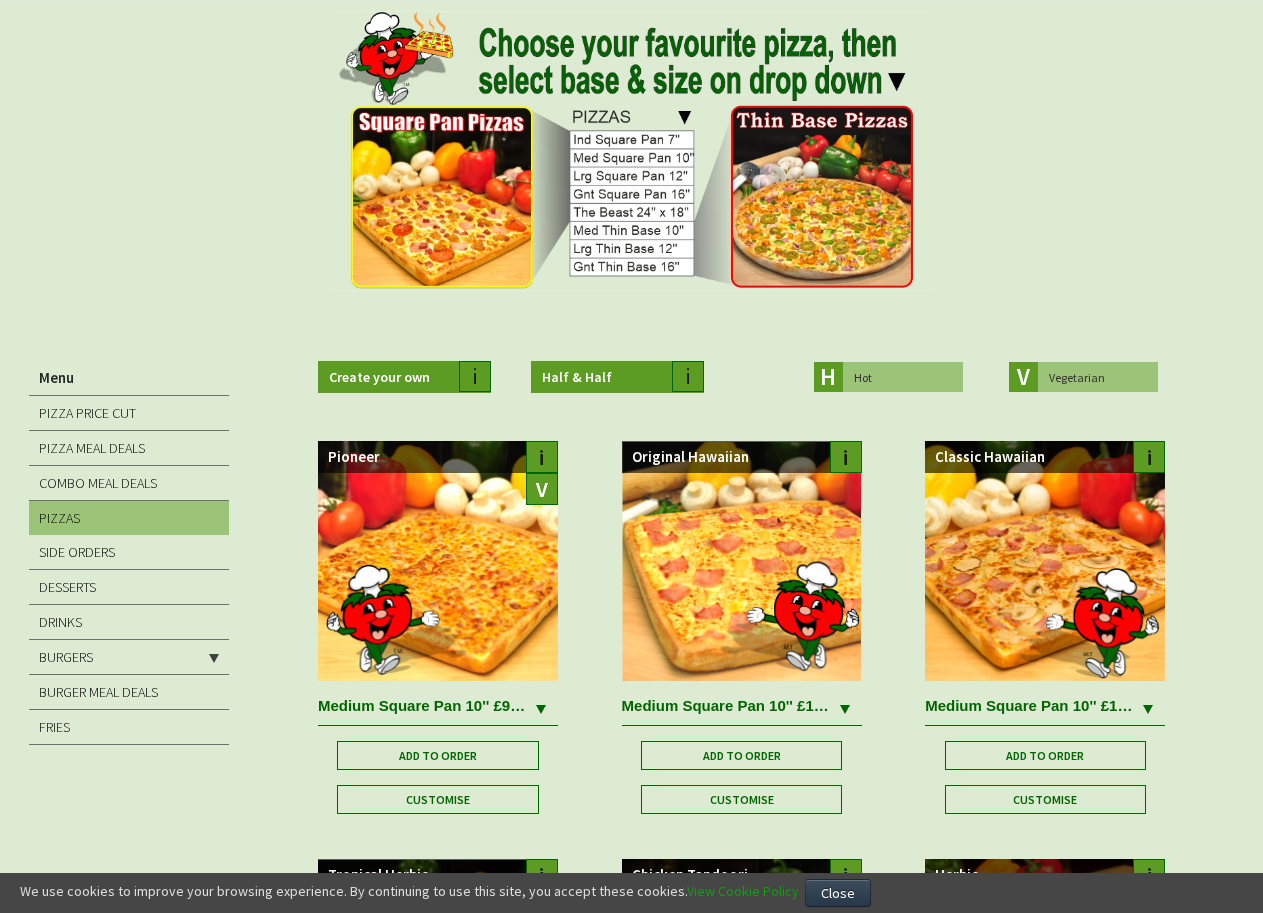scroll, scrollTop: 0, scrollLeft: 0, axis: both 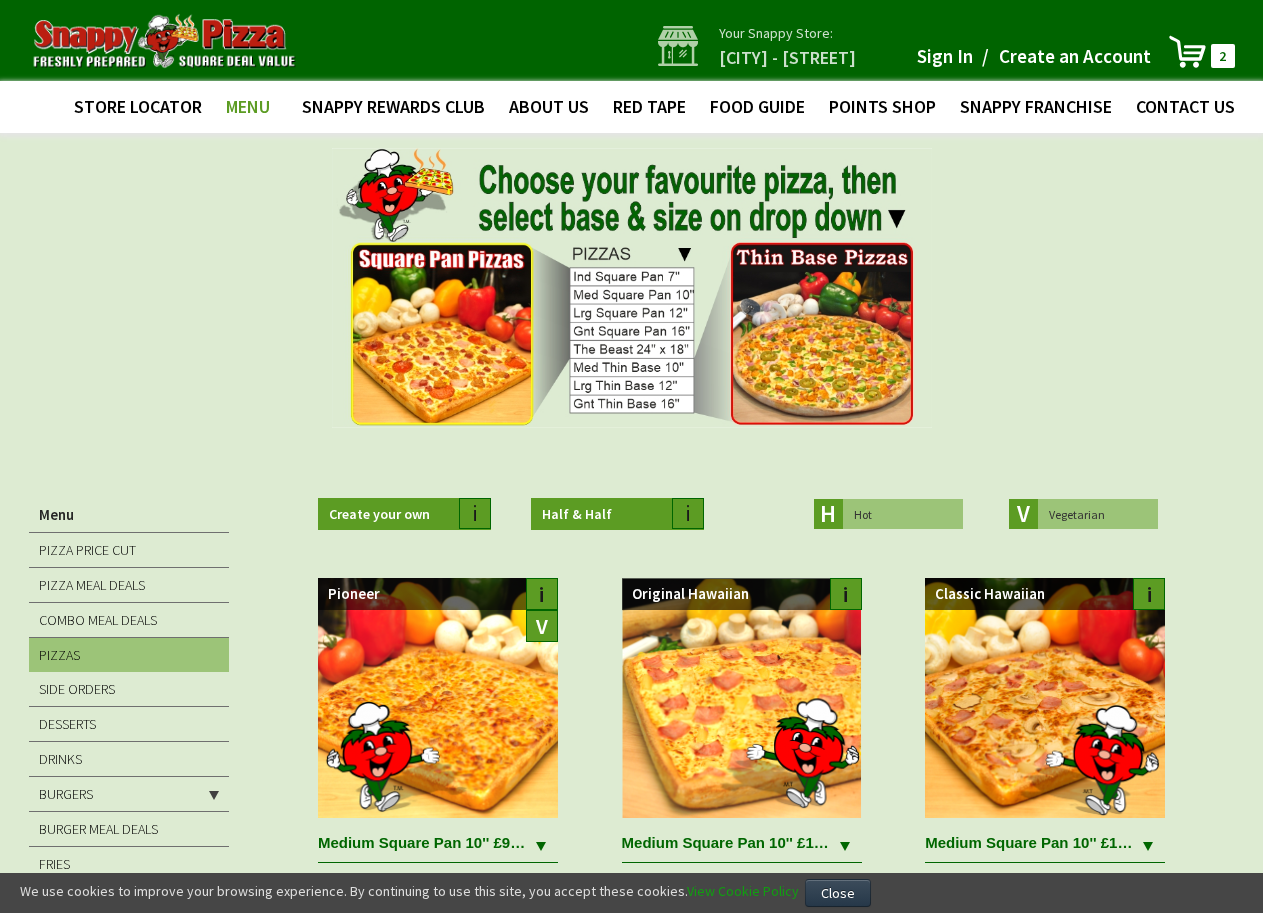 click on "2
2
items" at bounding box center [1223, 56] 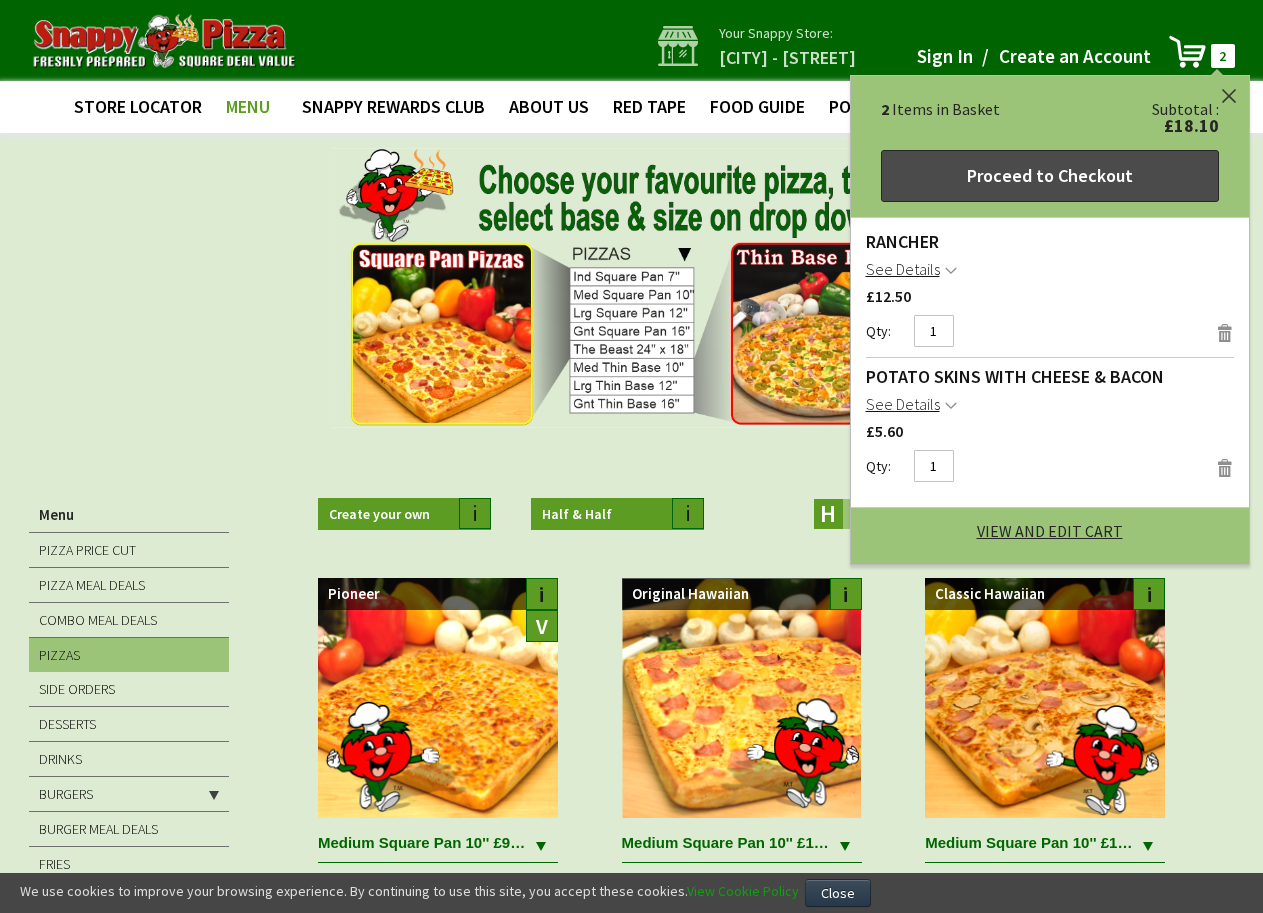 click on "Proceed to Checkout" at bounding box center [1050, 176] 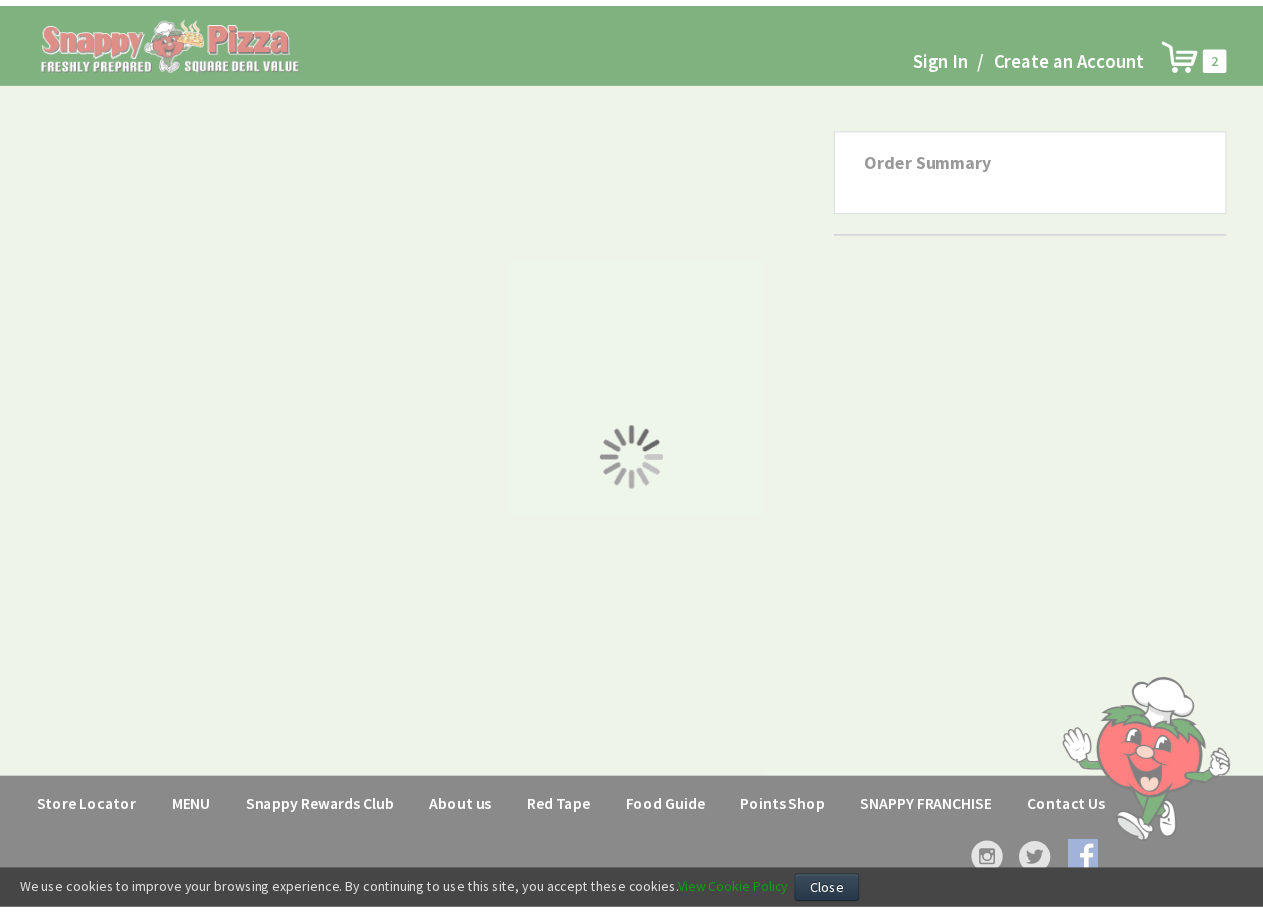 scroll, scrollTop: 0, scrollLeft: 0, axis: both 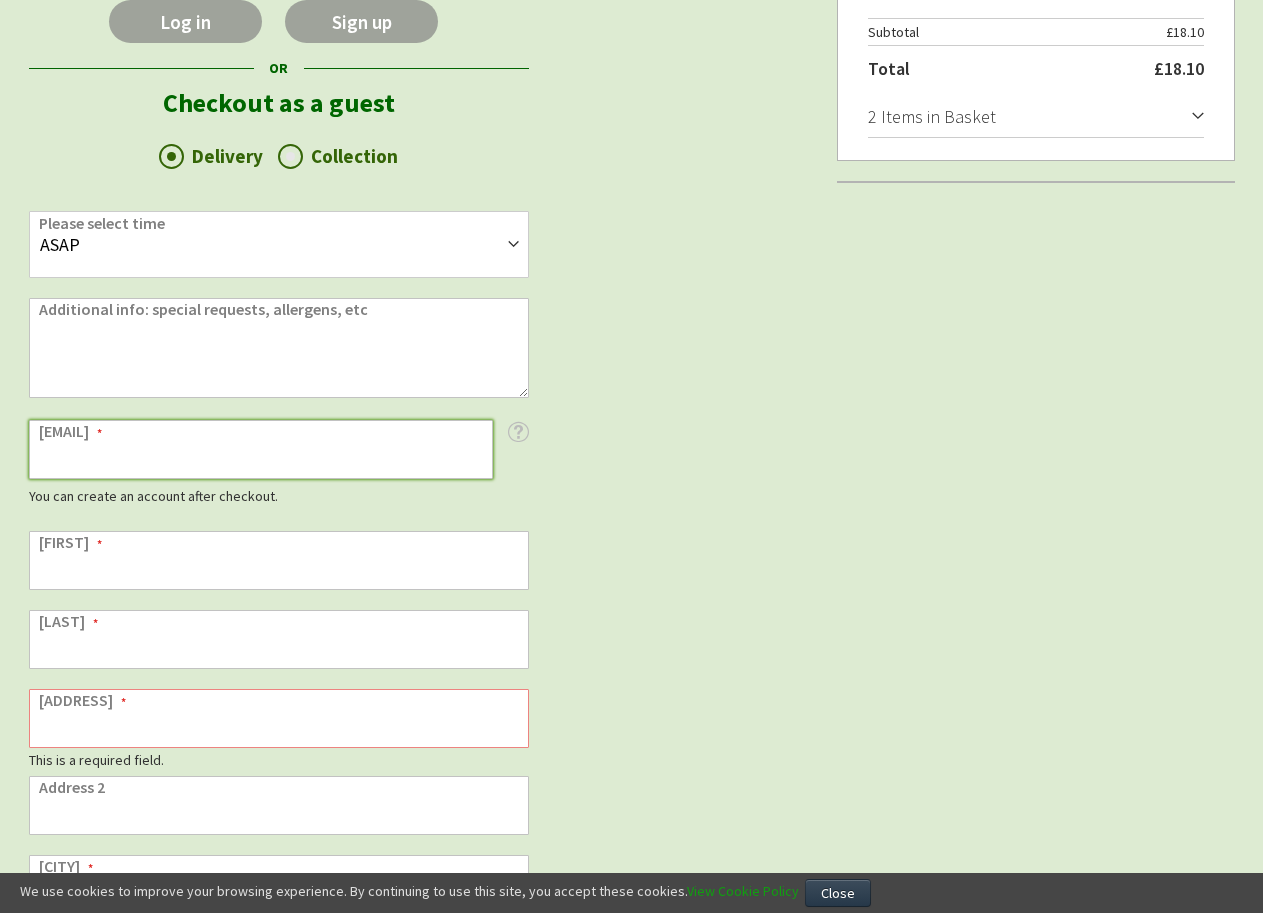 click on "Email Address" at bounding box center [261, 449] 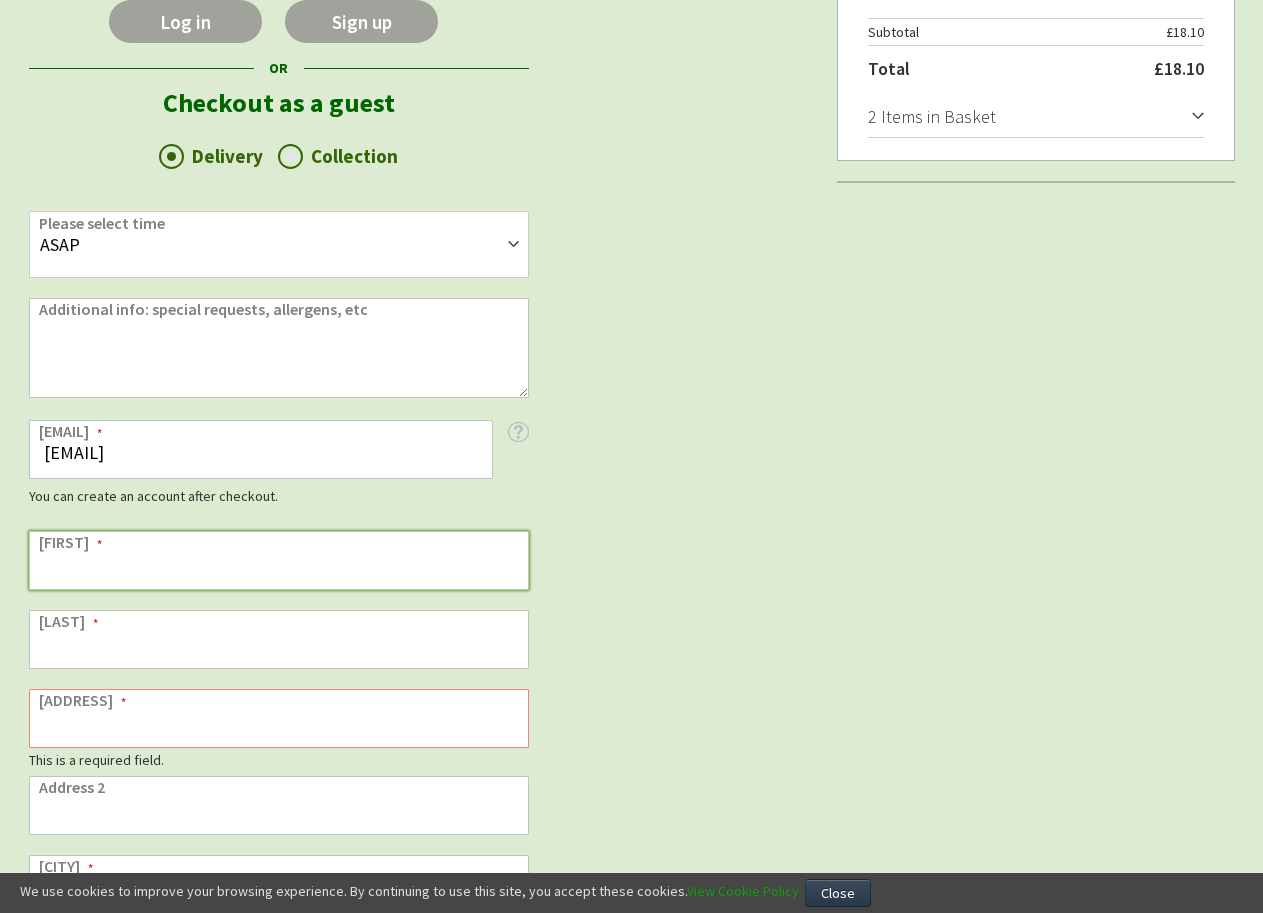 click on "First Name" at bounding box center (279, 560) 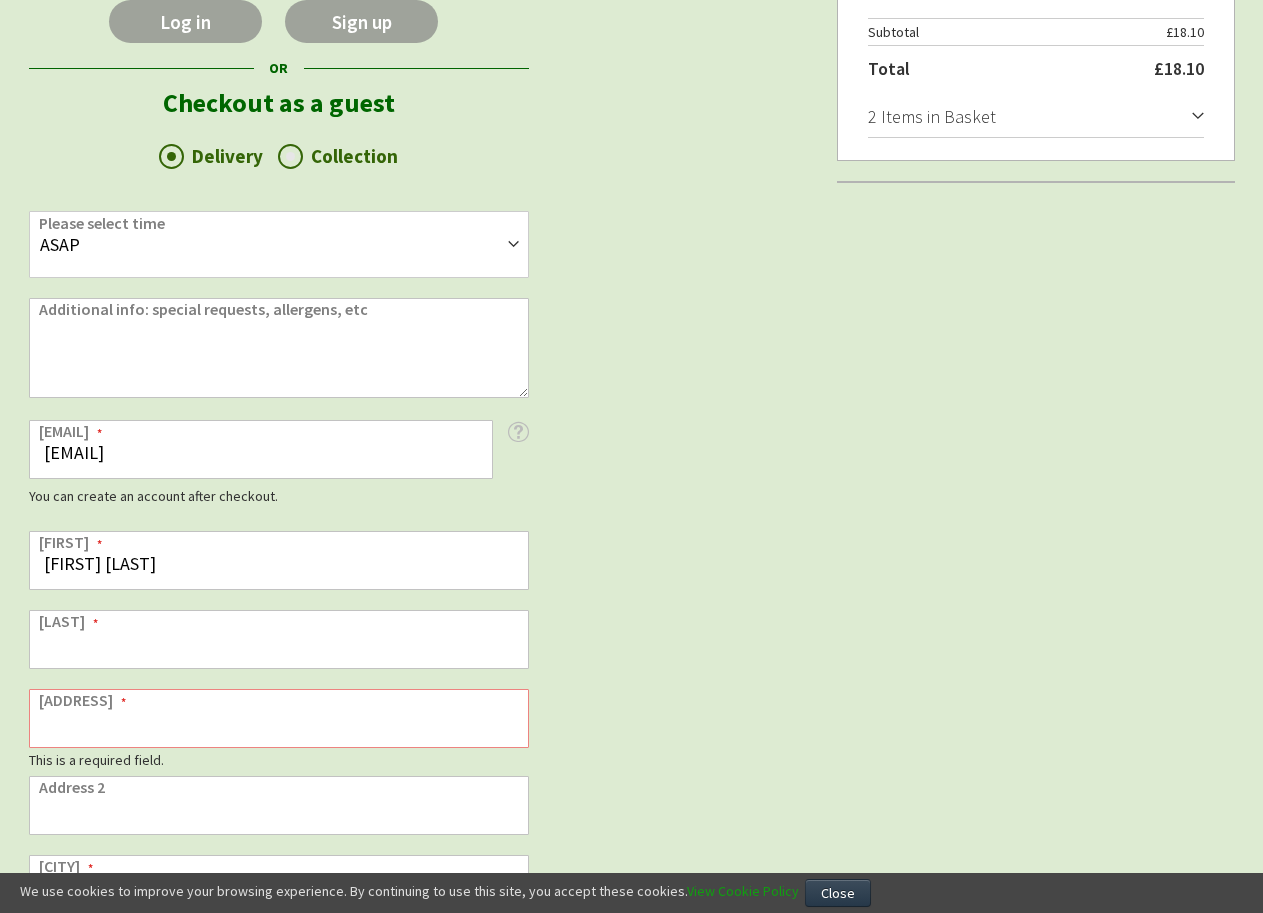 type on "Filer" 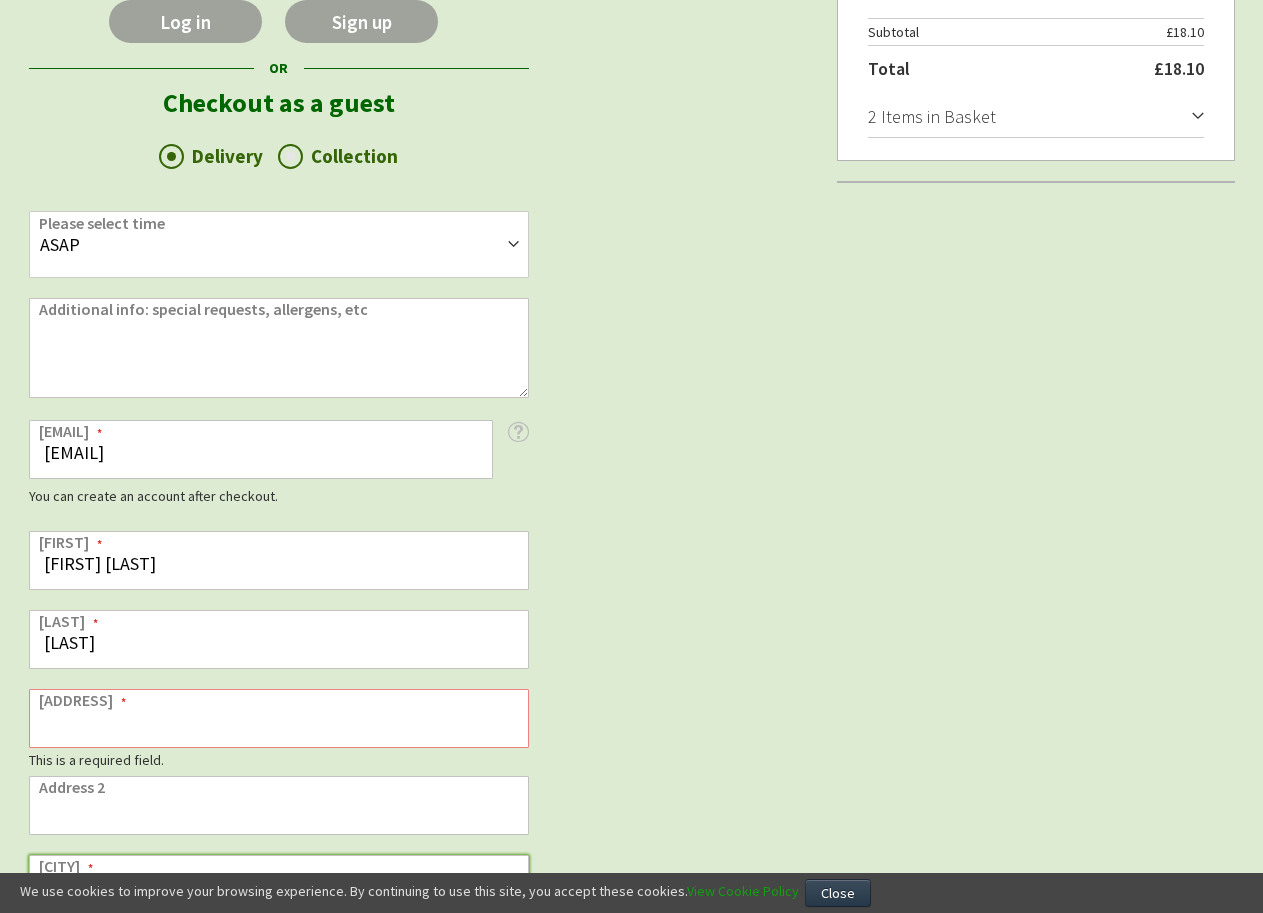 type on "Aberdeen" 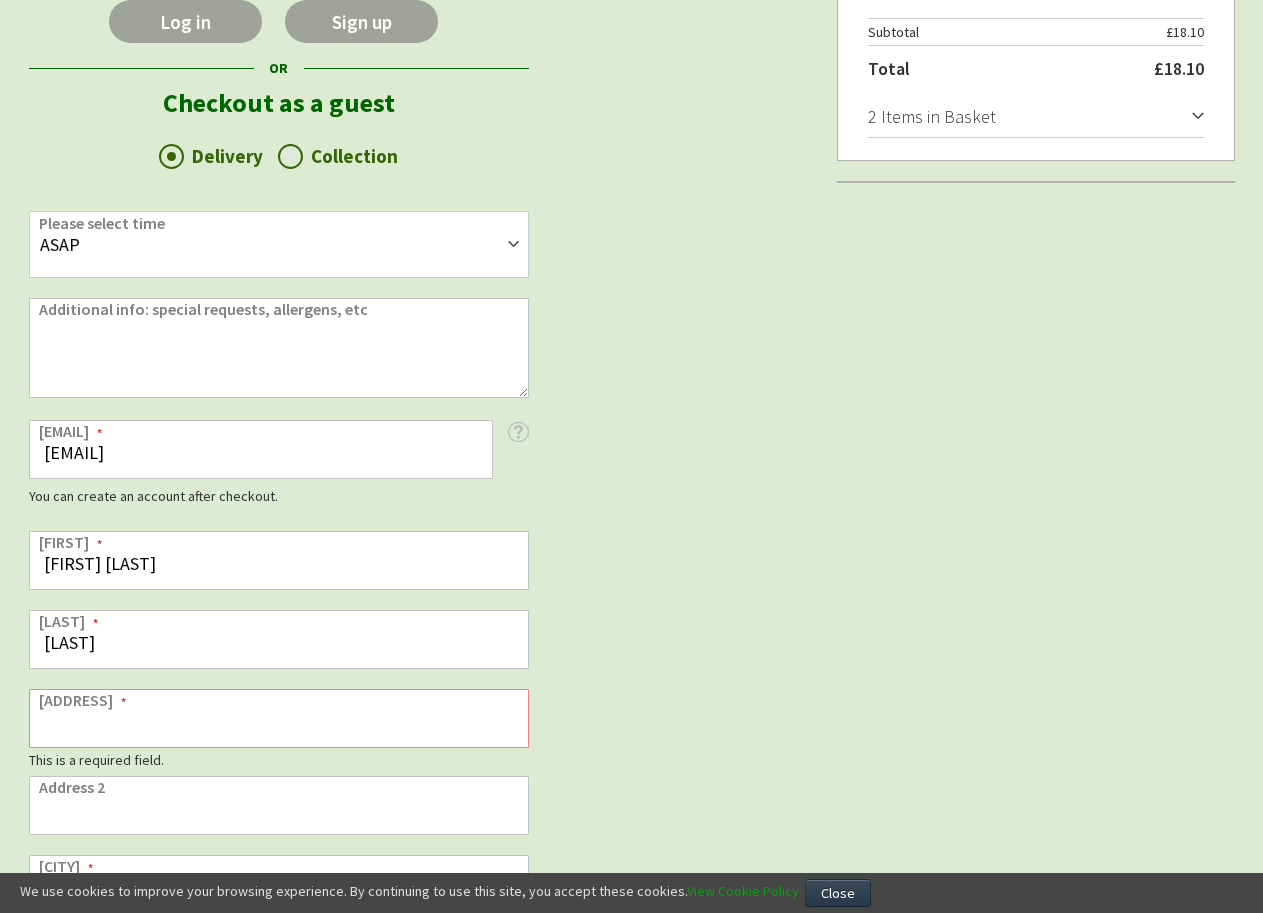 type on "AB25 2NS" 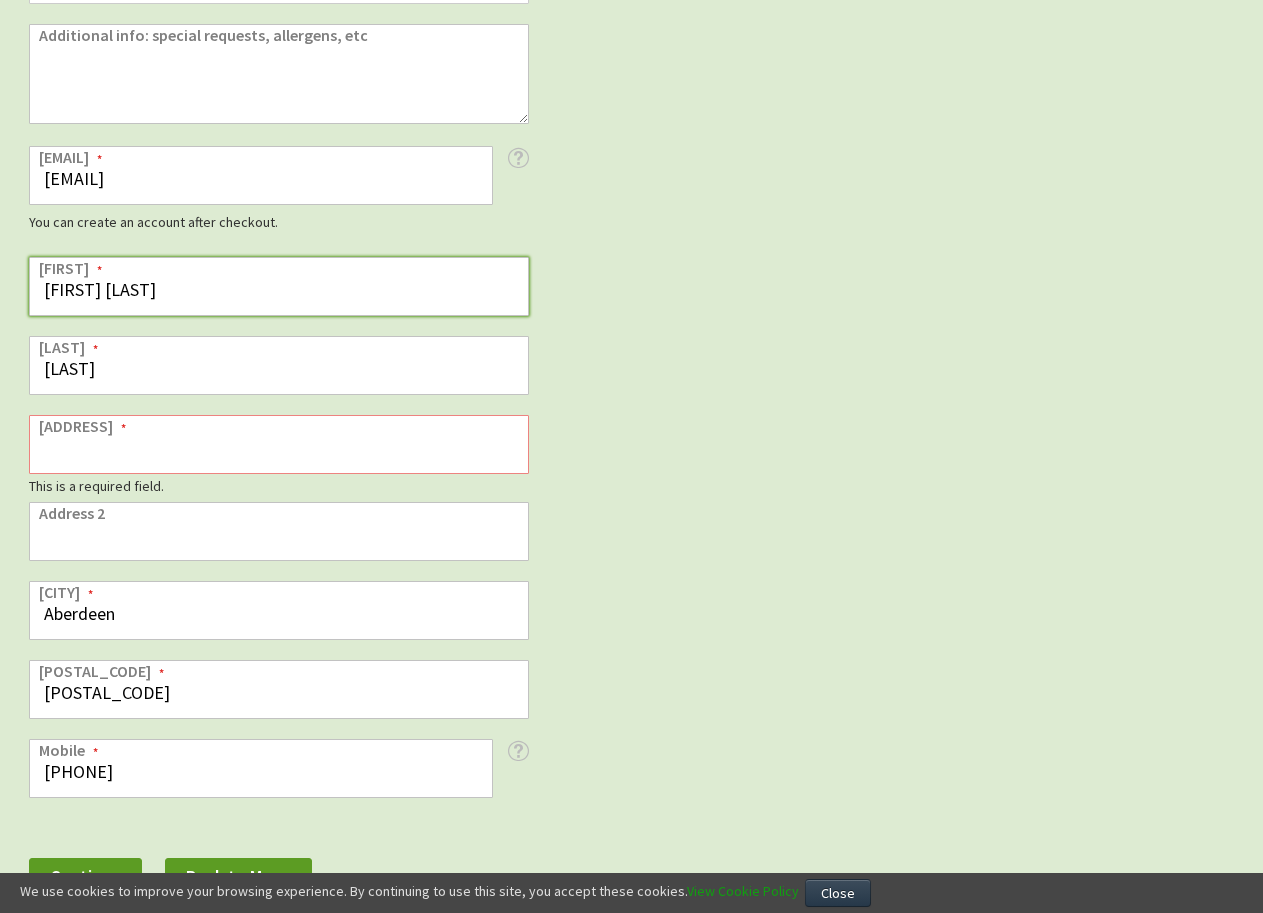 scroll, scrollTop: 684, scrollLeft: 0, axis: vertical 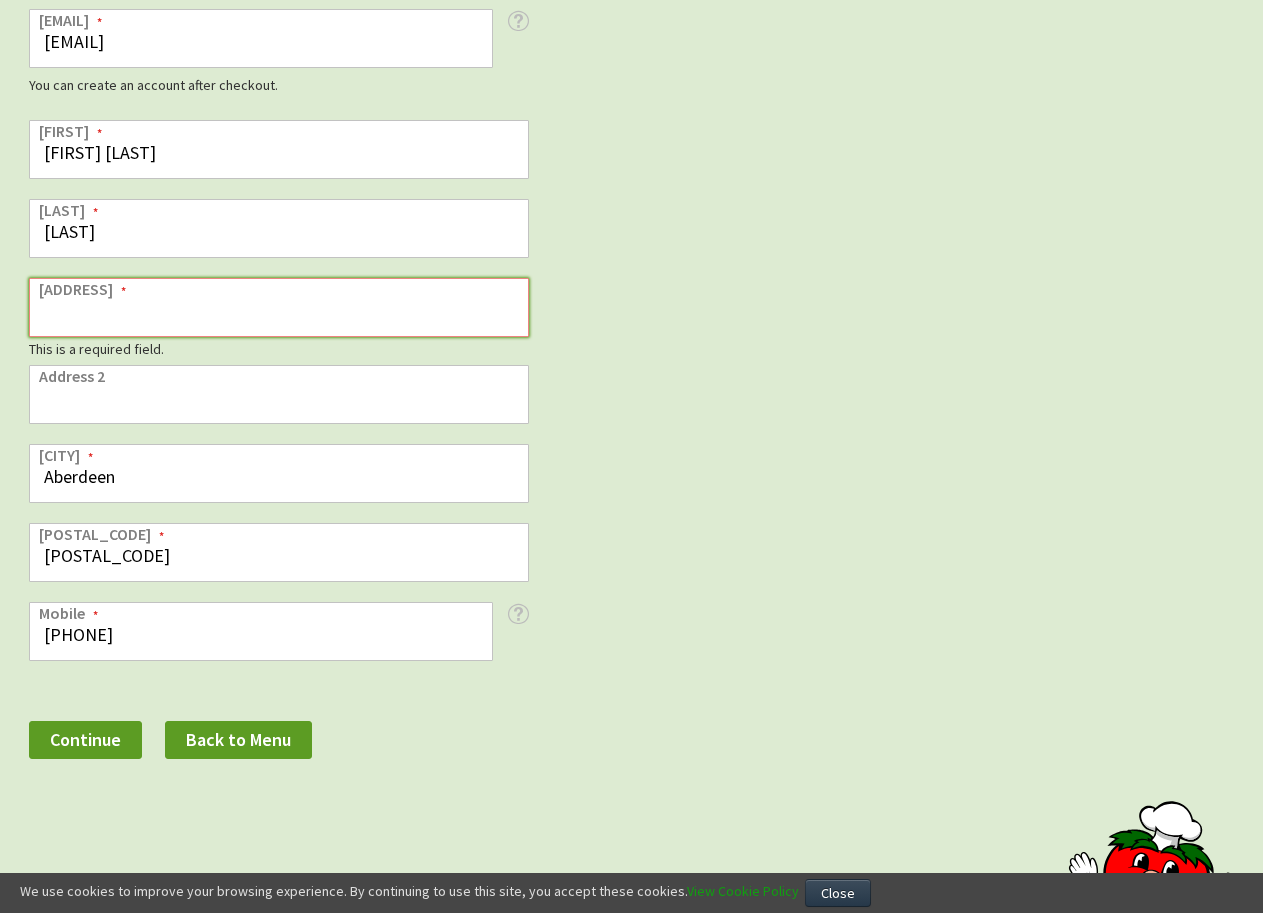 click on "Address 1" at bounding box center [279, 307] 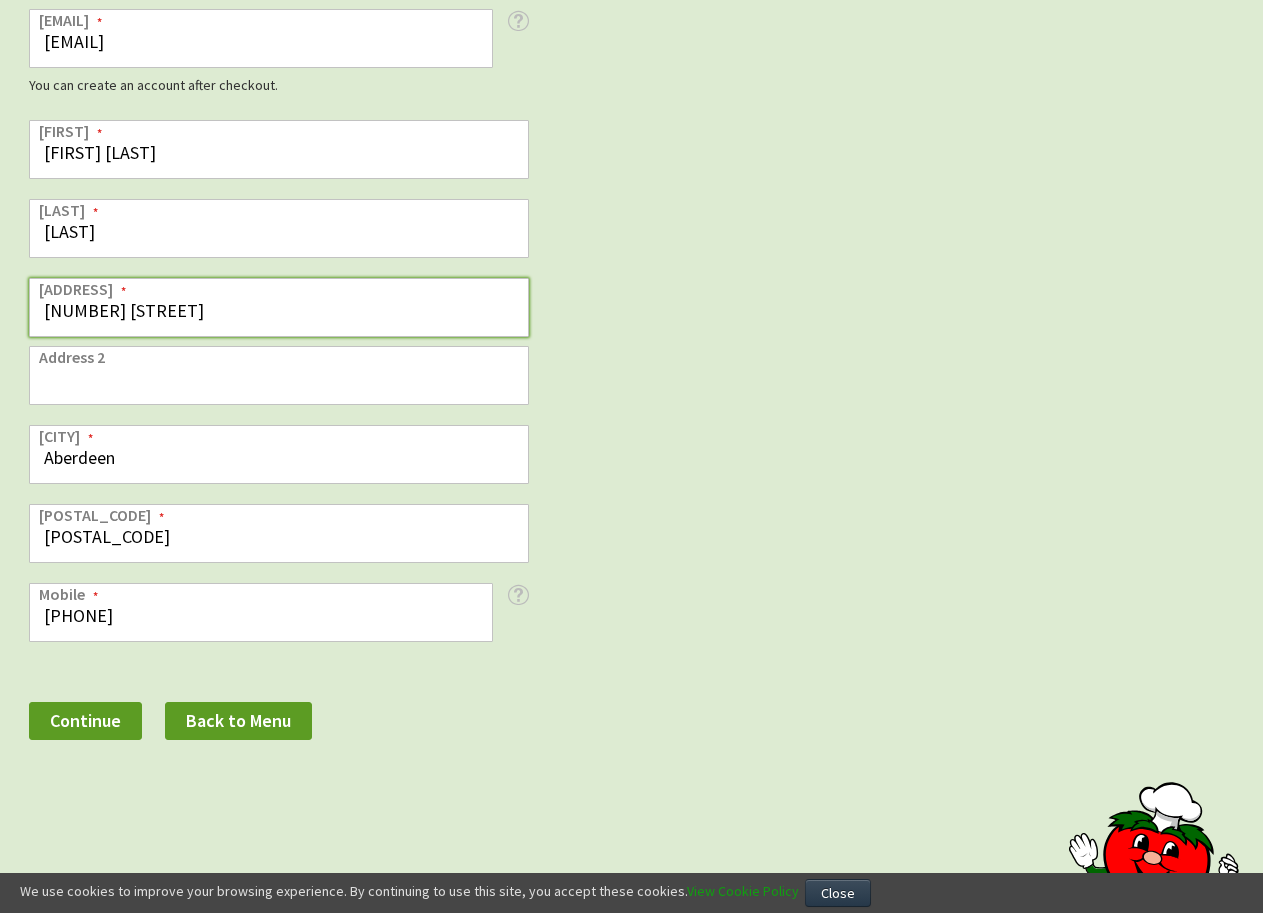 scroll, scrollTop: 821, scrollLeft: 0, axis: vertical 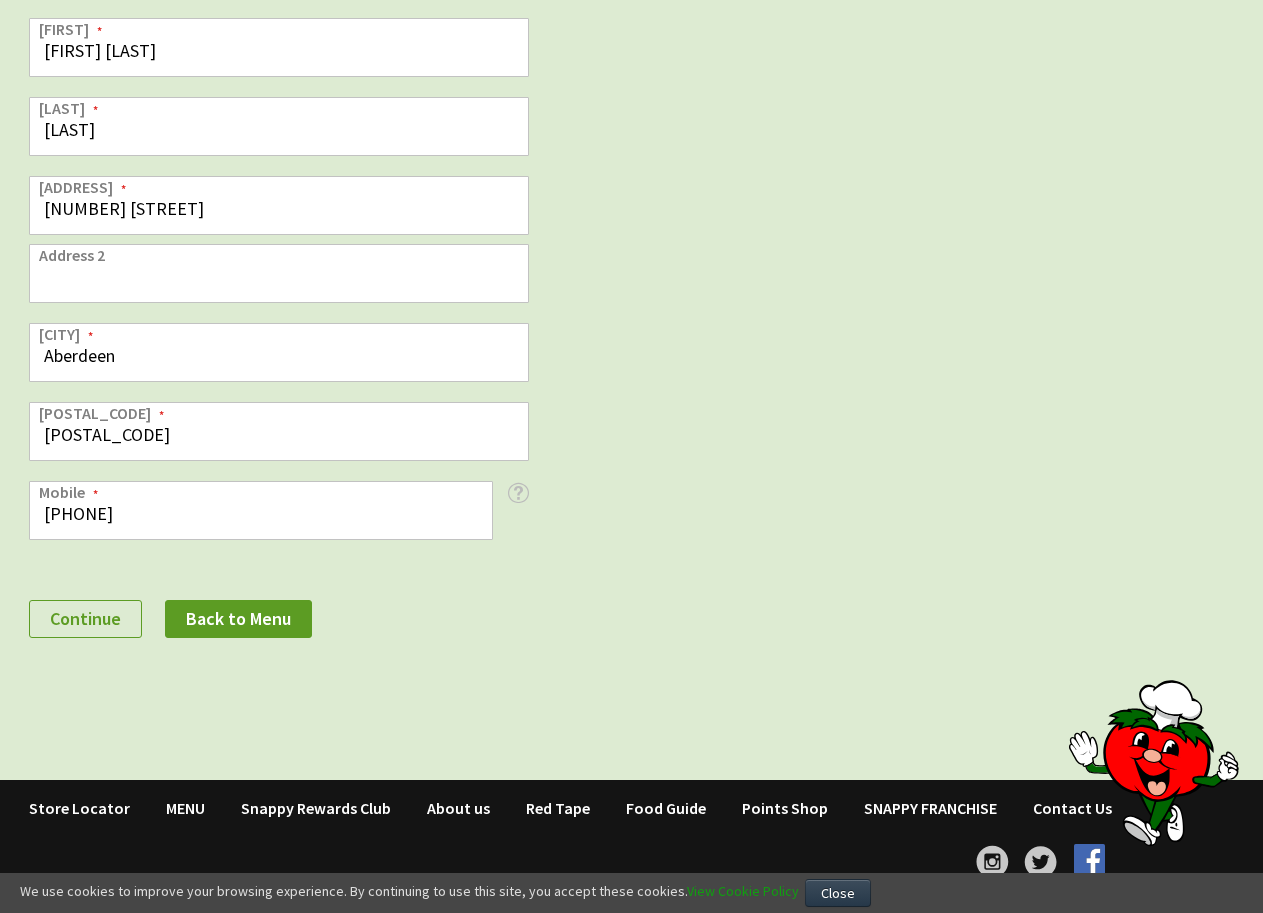 click on "Continue" at bounding box center (85, 618) 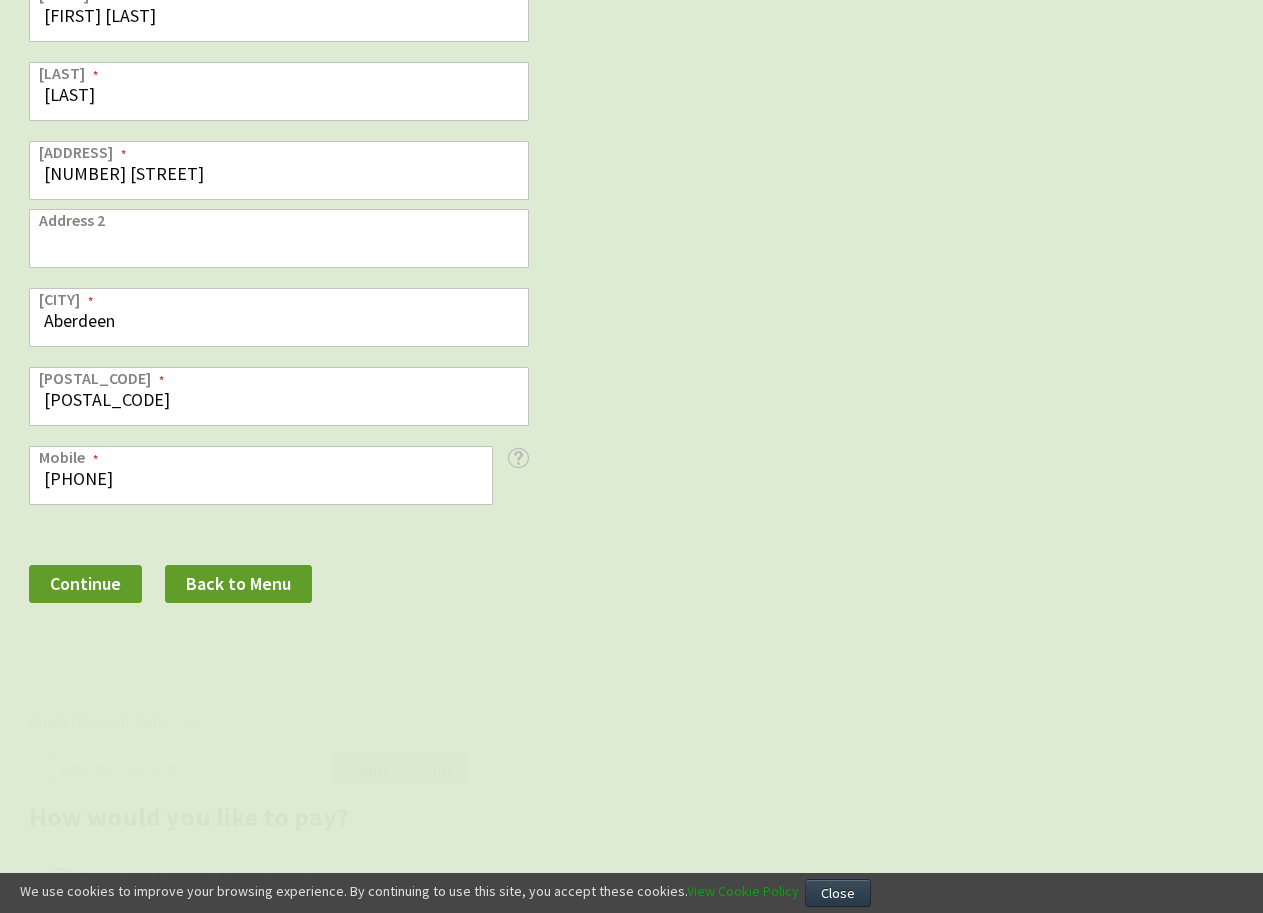 scroll, scrollTop: 0, scrollLeft: 0, axis: both 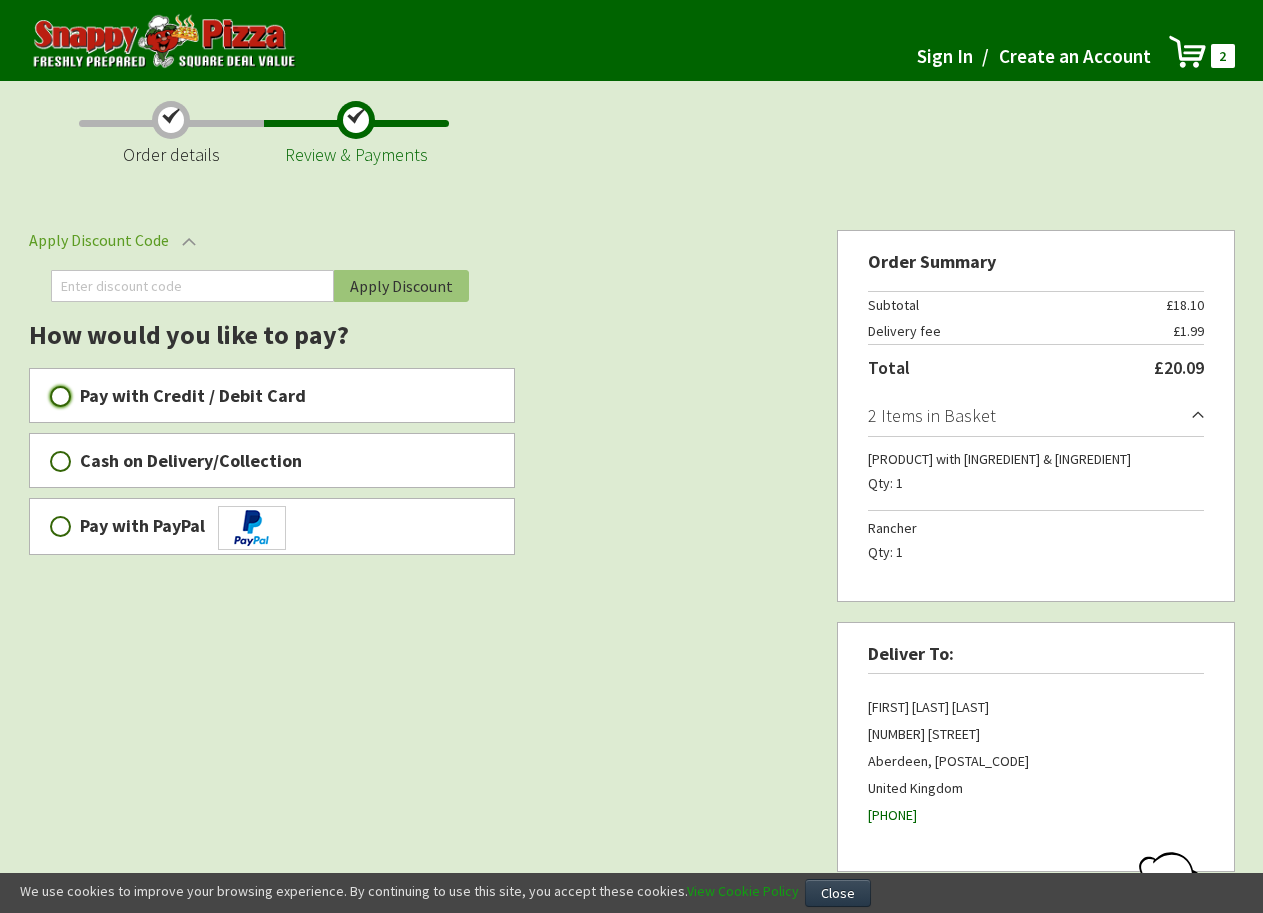 click on "Pay with Credit / Debit Card" at bounding box center [60, 396] 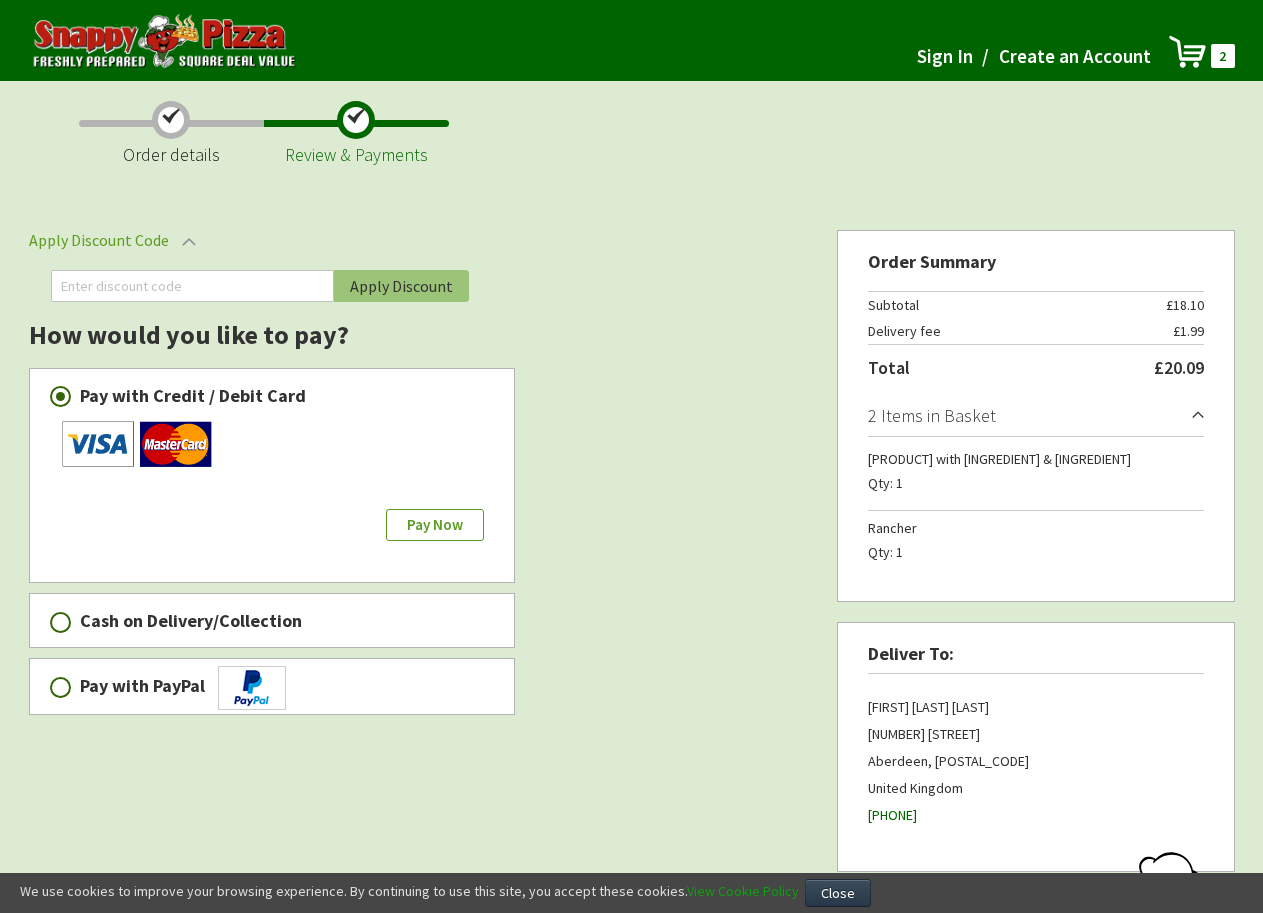 click on "Pay Now" at bounding box center [435, 524] 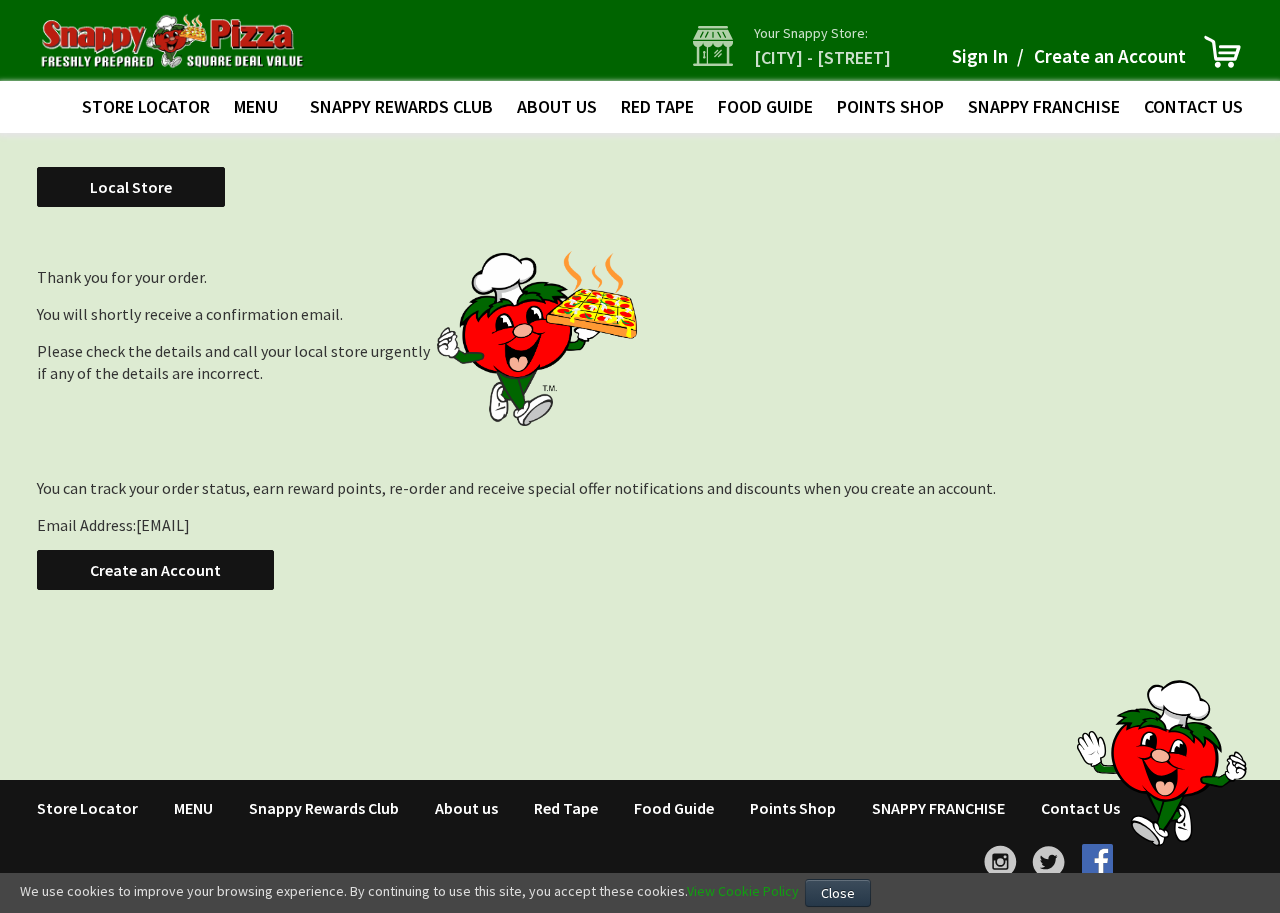 scroll, scrollTop: 0, scrollLeft: 0, axis: both 